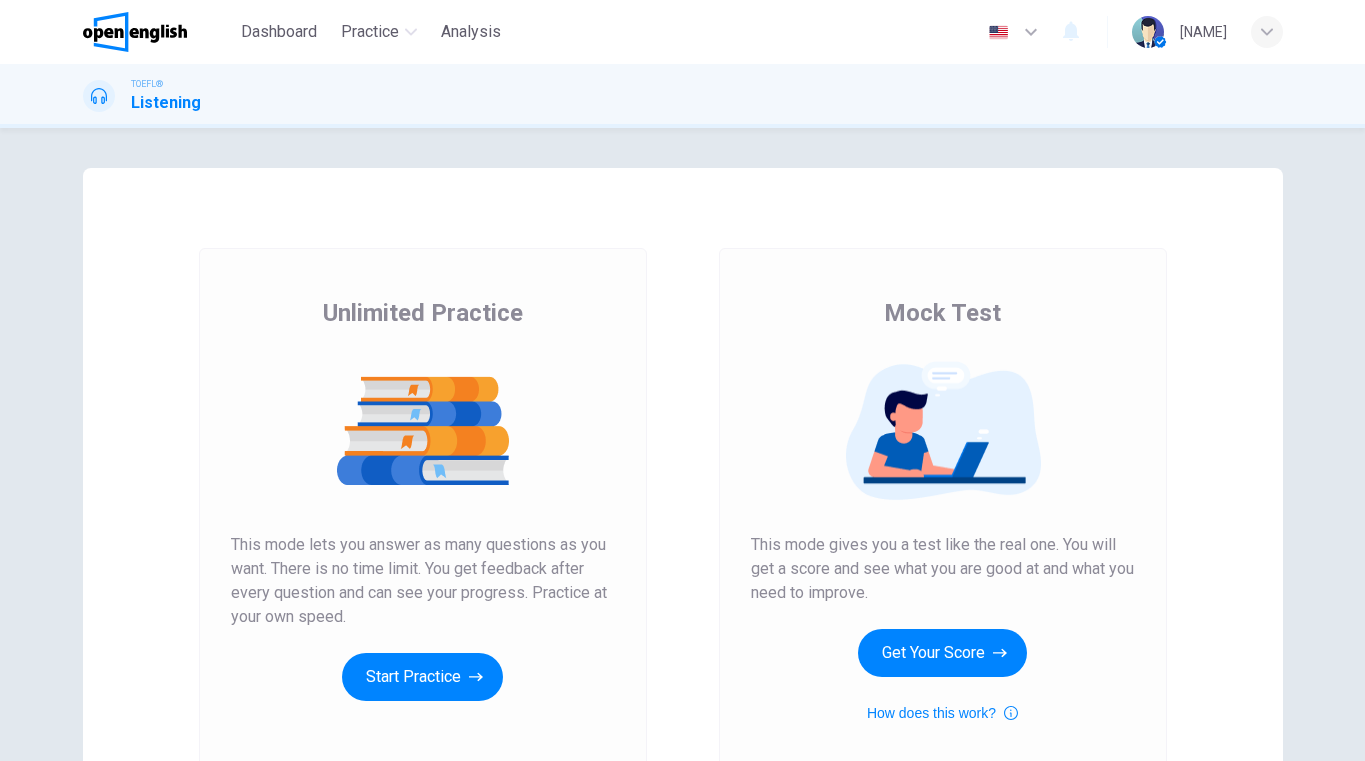 scroll, scrollTop: 0, scrollLeft: 0, axis: both 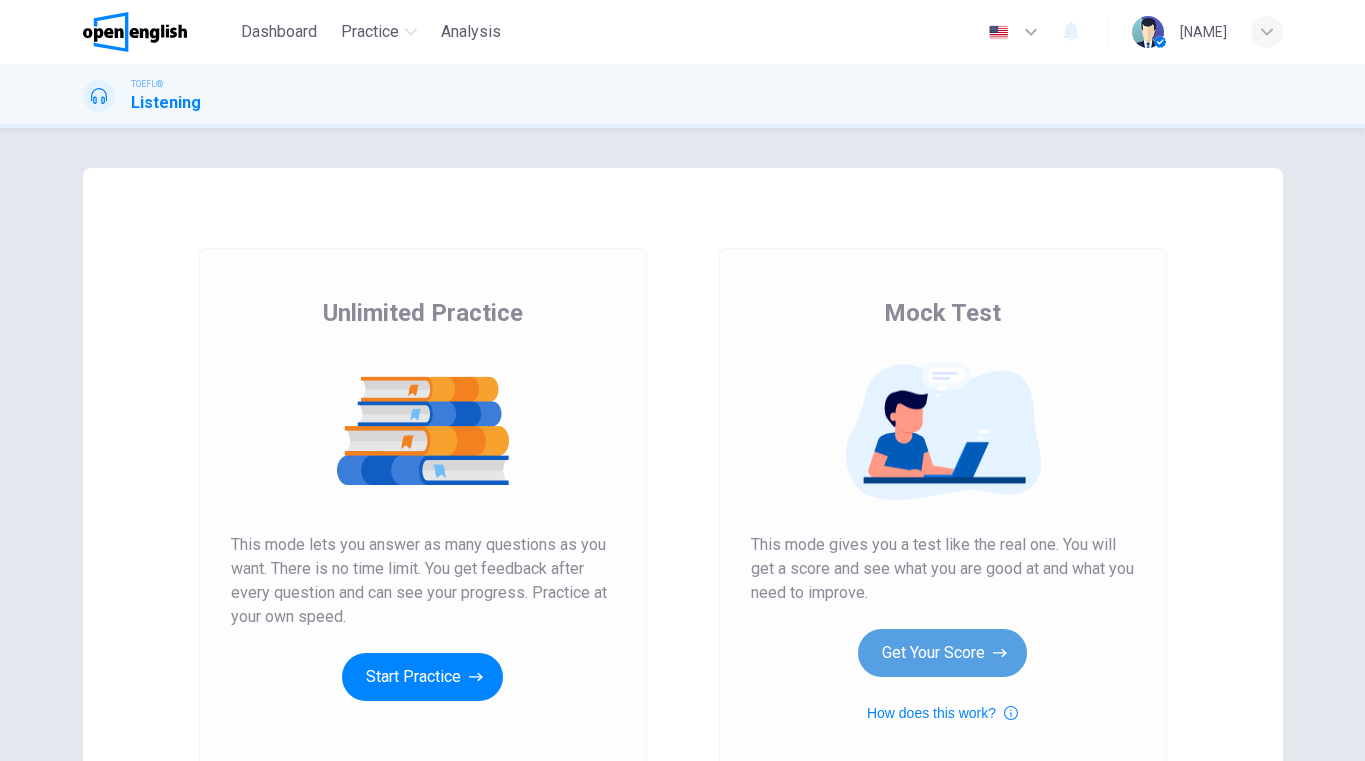 click on "Get Your Score" at bounding box center (942, 653) 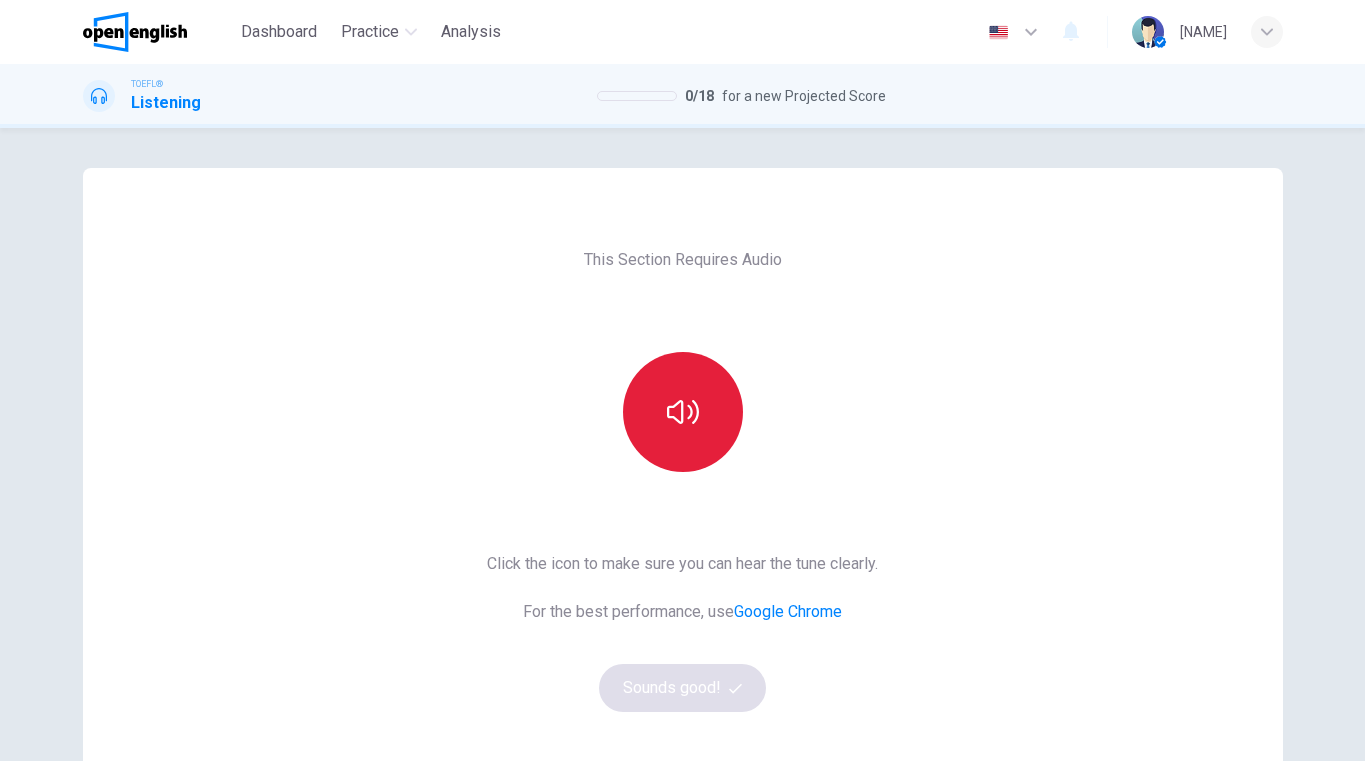 click at bounding box center [683, 412] 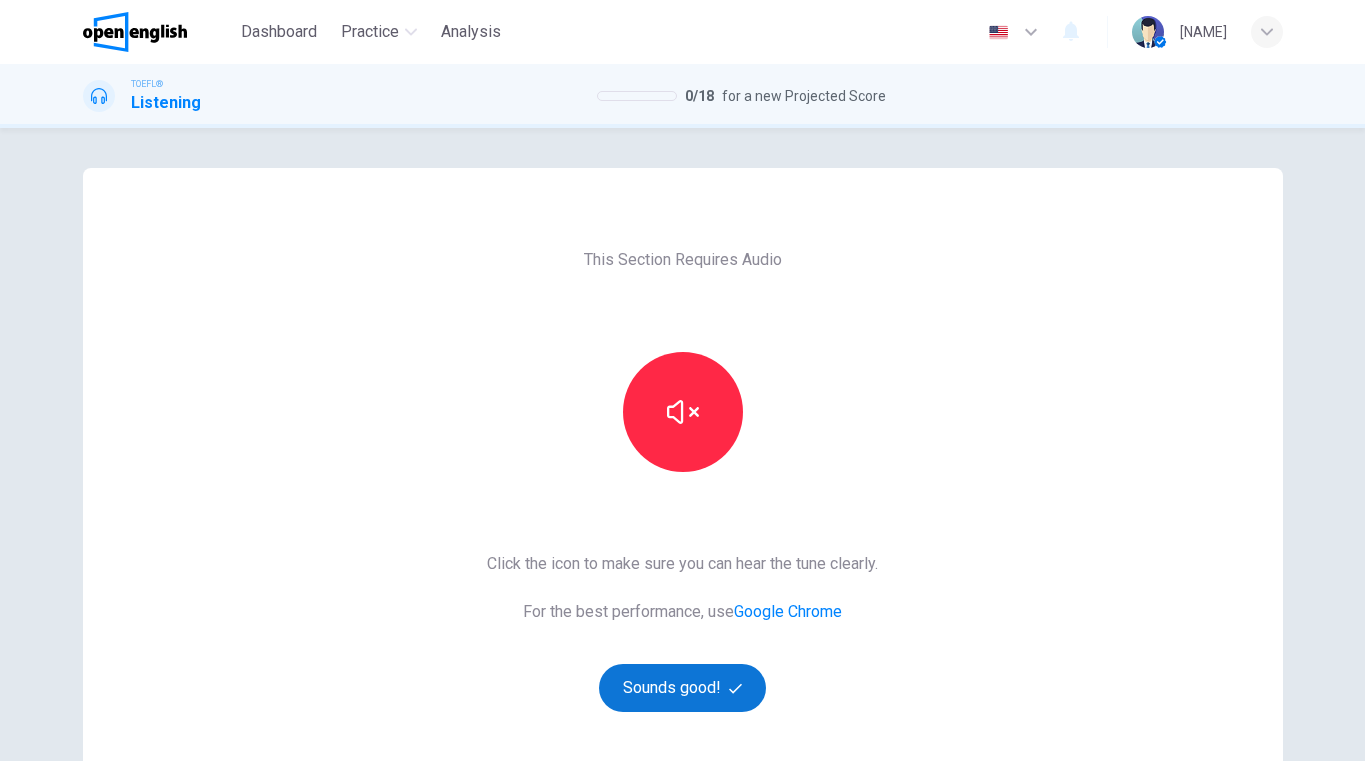 click on "Sounds good!" at bounding box center (683, 688) 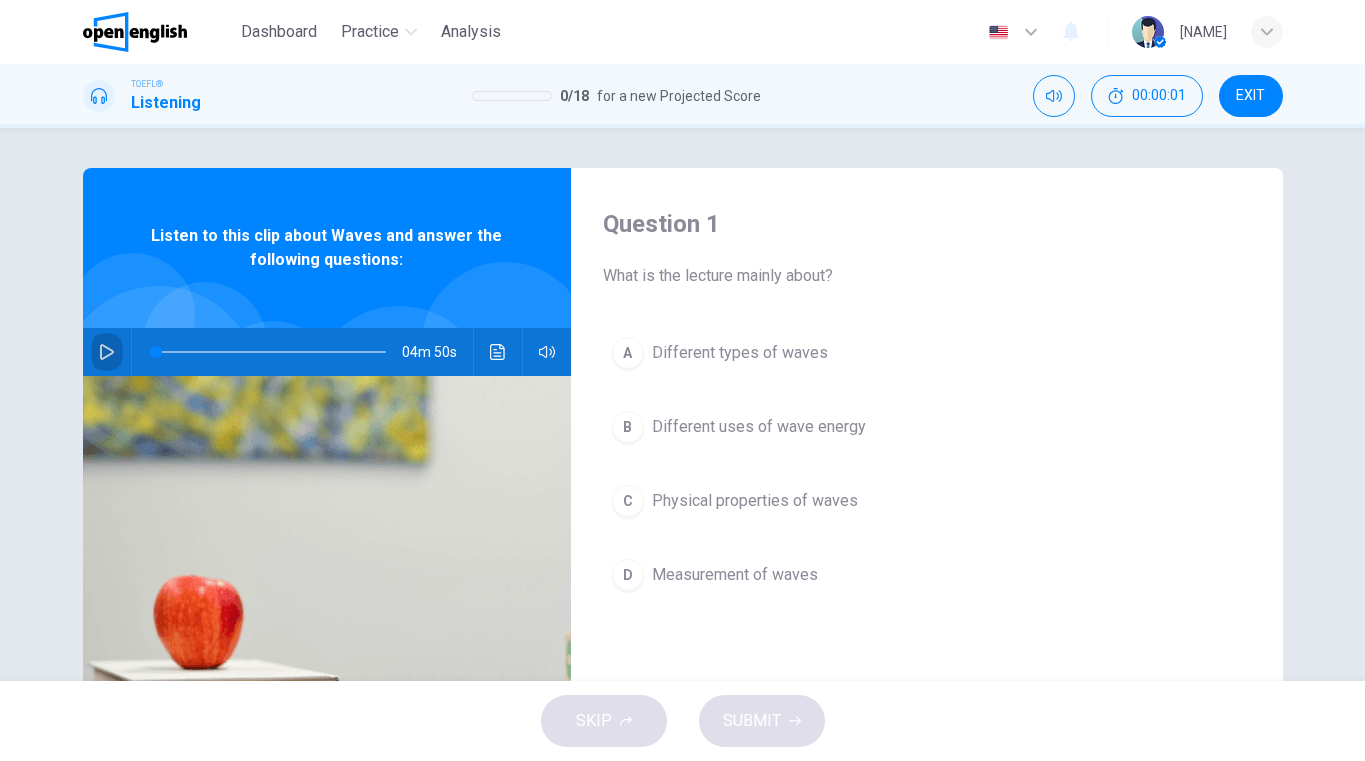 click 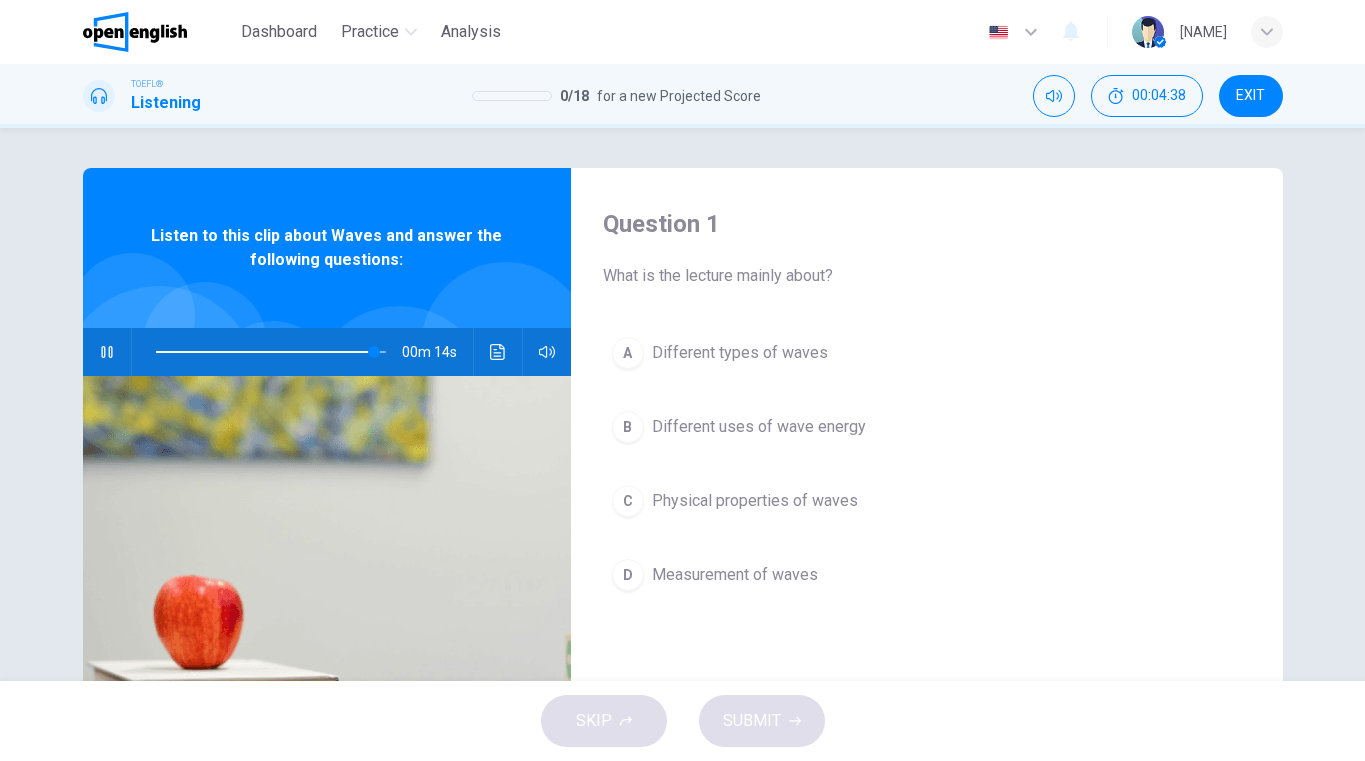 click on "Physical properties of waves" at bounding box center [755, 501] 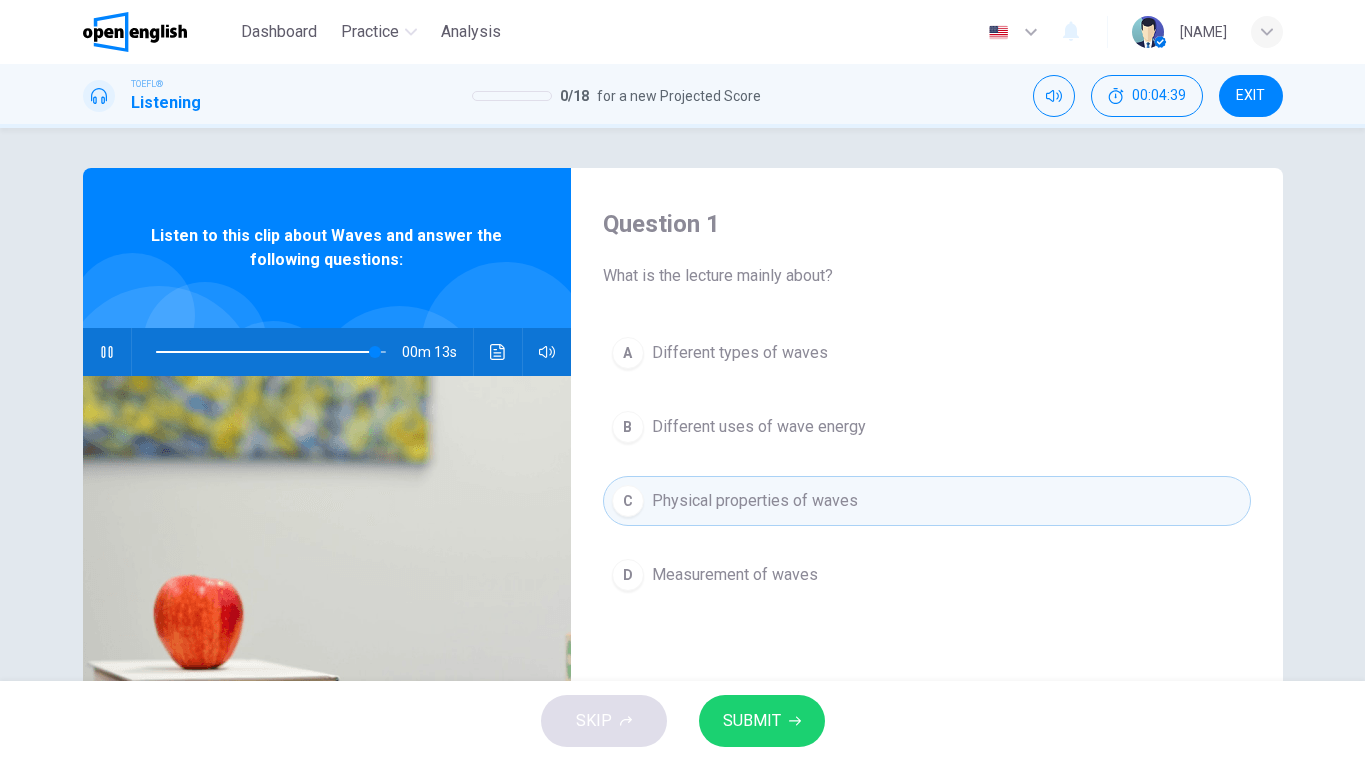 click on "SUBMIT" at bounding box center [752, 721] 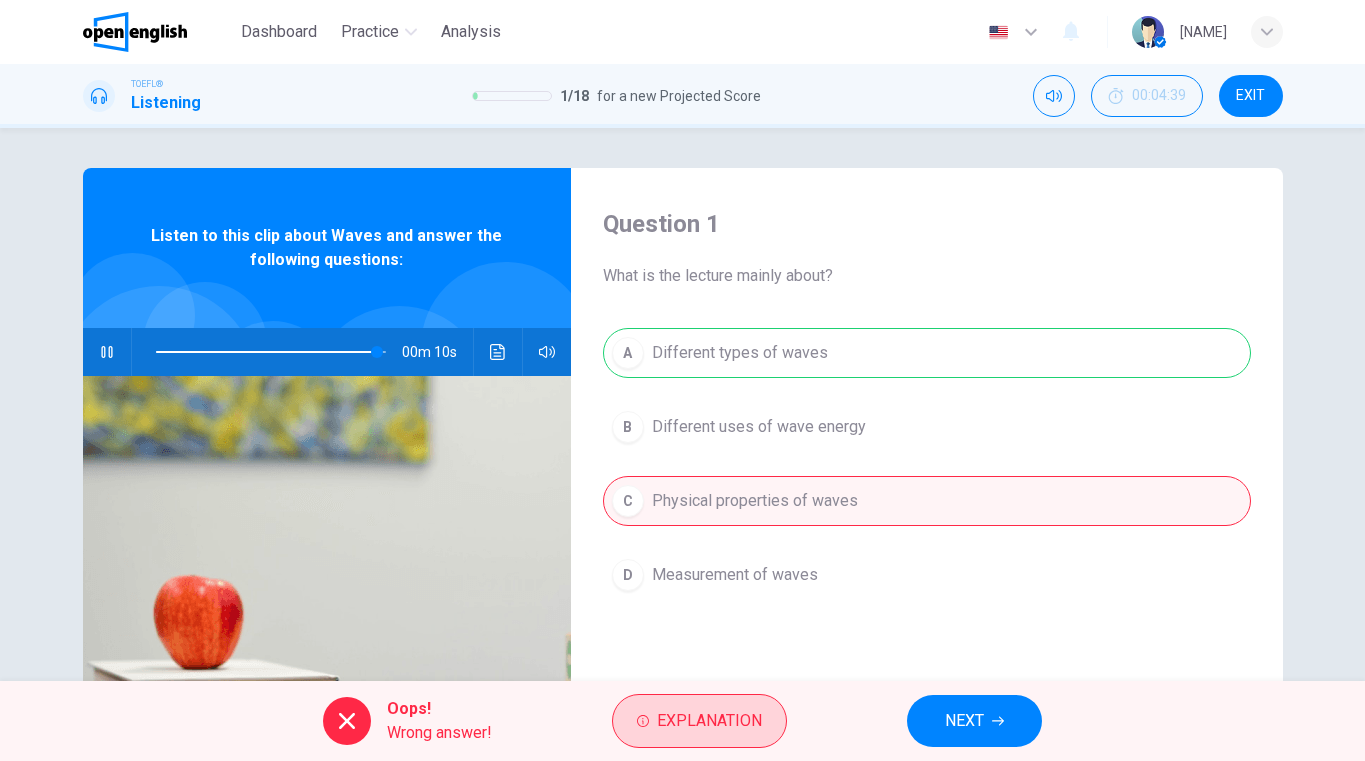 click on "Explanation" at bounding box center [709, 721] 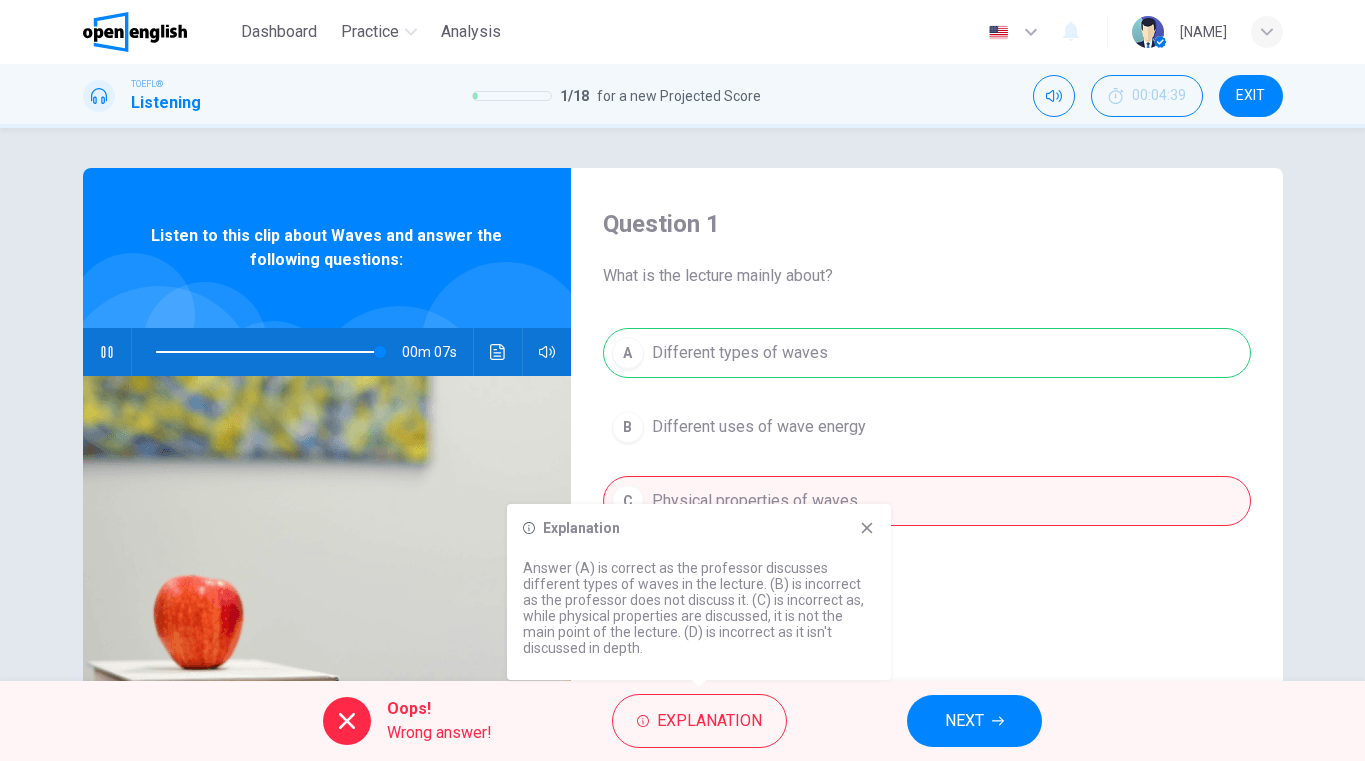 click on "NEXT" at bounding box center (964, 721) 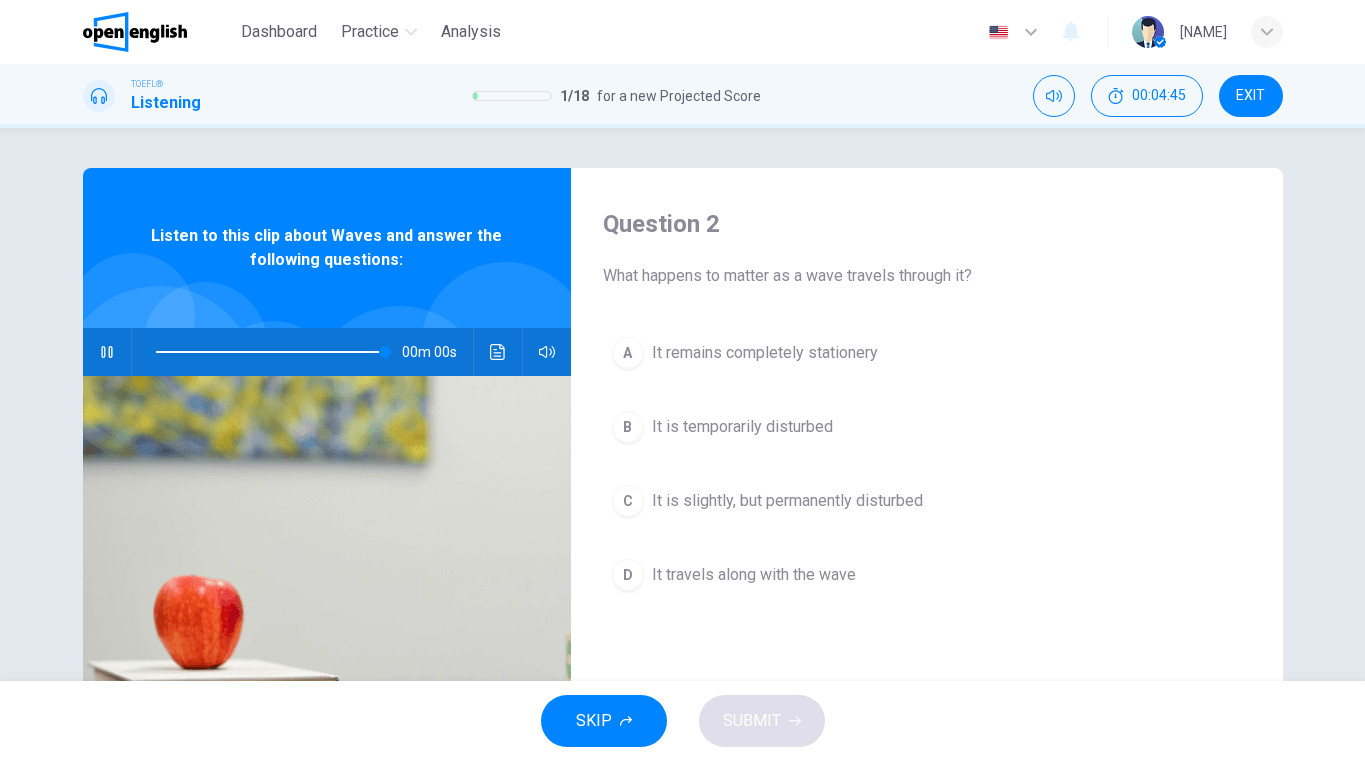 type on "*" 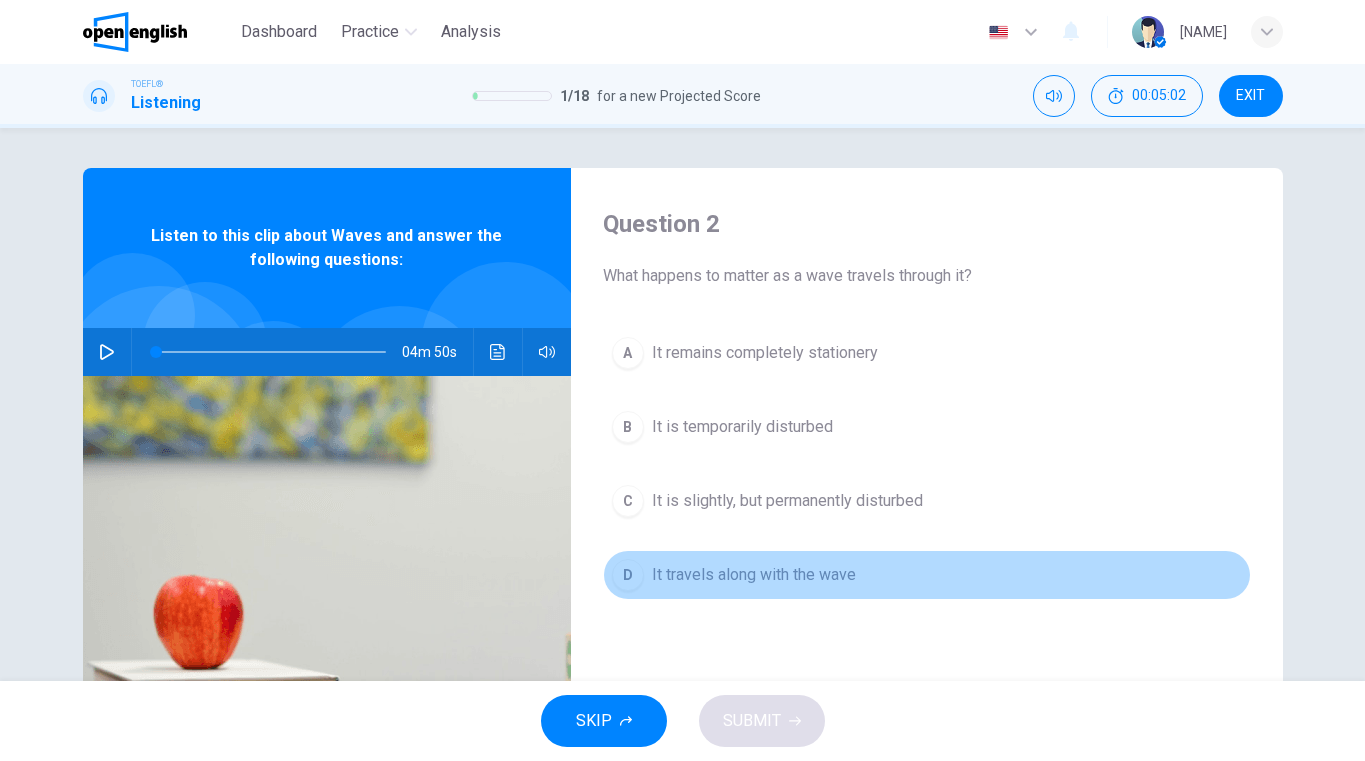 click on "It travels along with the wave" at bounding box center [754, 575] 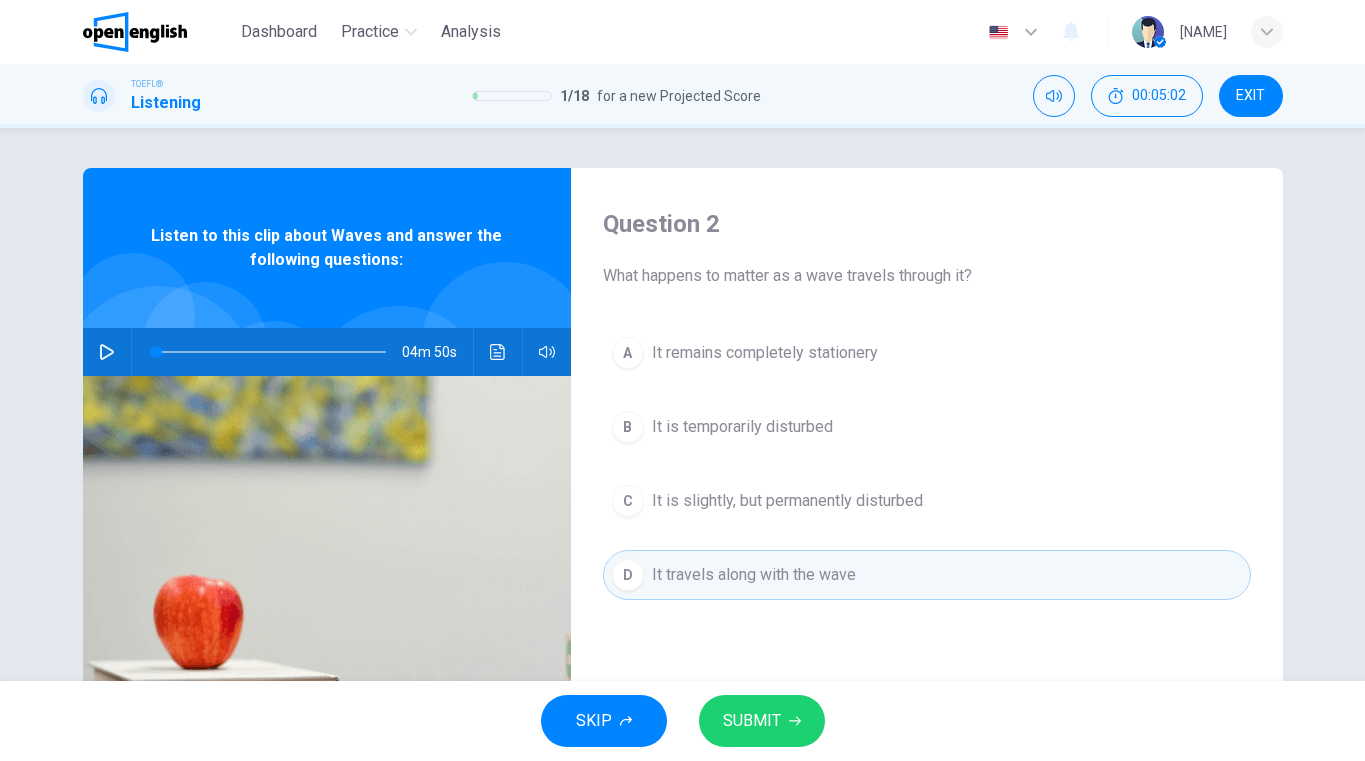 click on "SUBMIT" at bounding box center (752, 721) 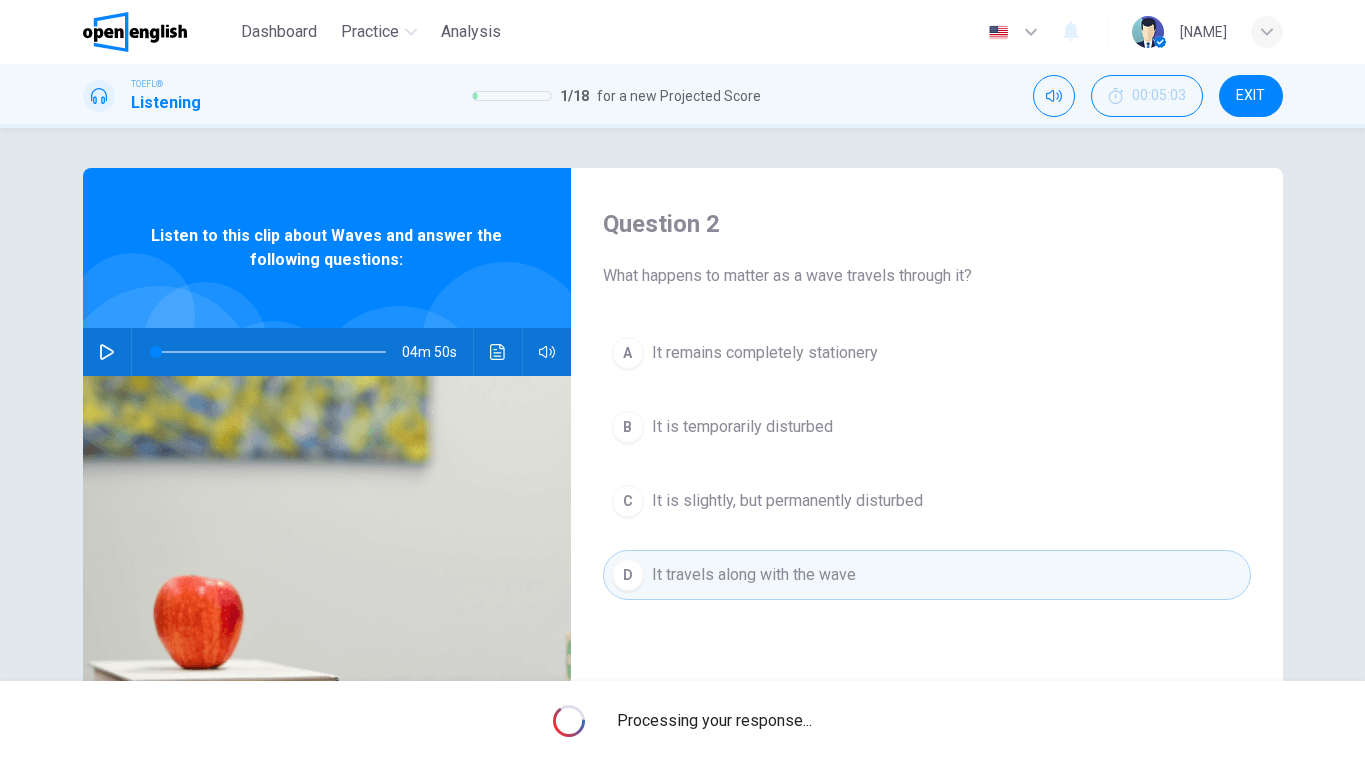 click on "Processing your response..." at bounding box center [714, 721] 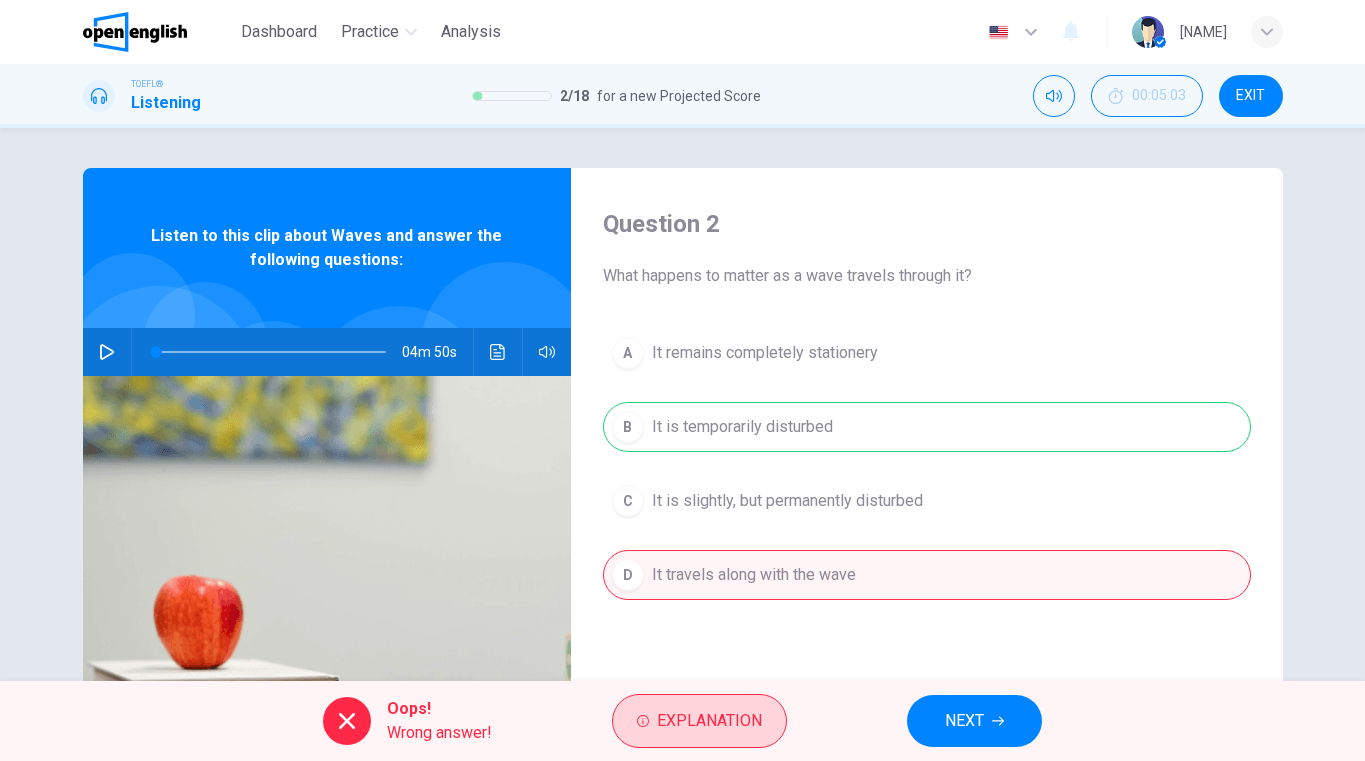 click on "Explanation" at bounding box center (709, 721) 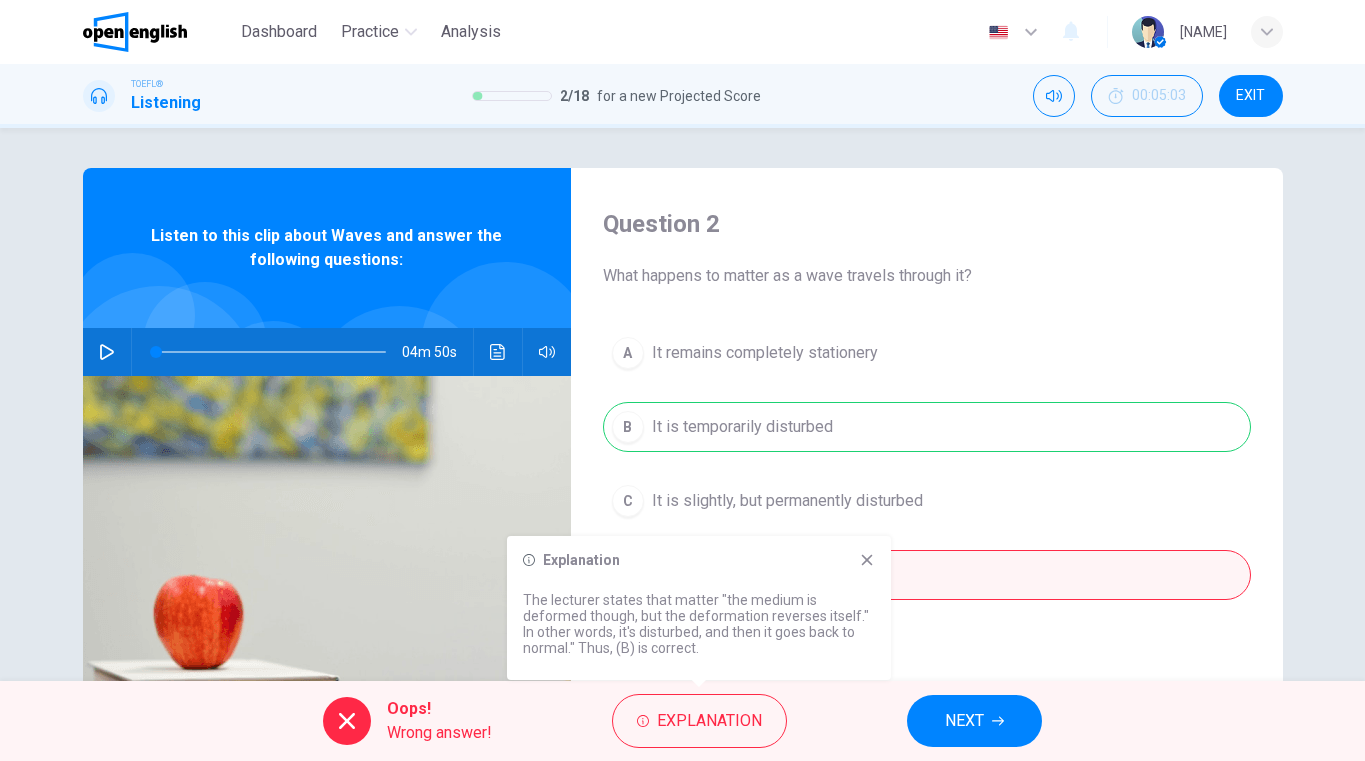 drag, startPoint x: 527, startPoint y: 598, endPoint x: 569, endPoint y: 617, distance: 46.09772 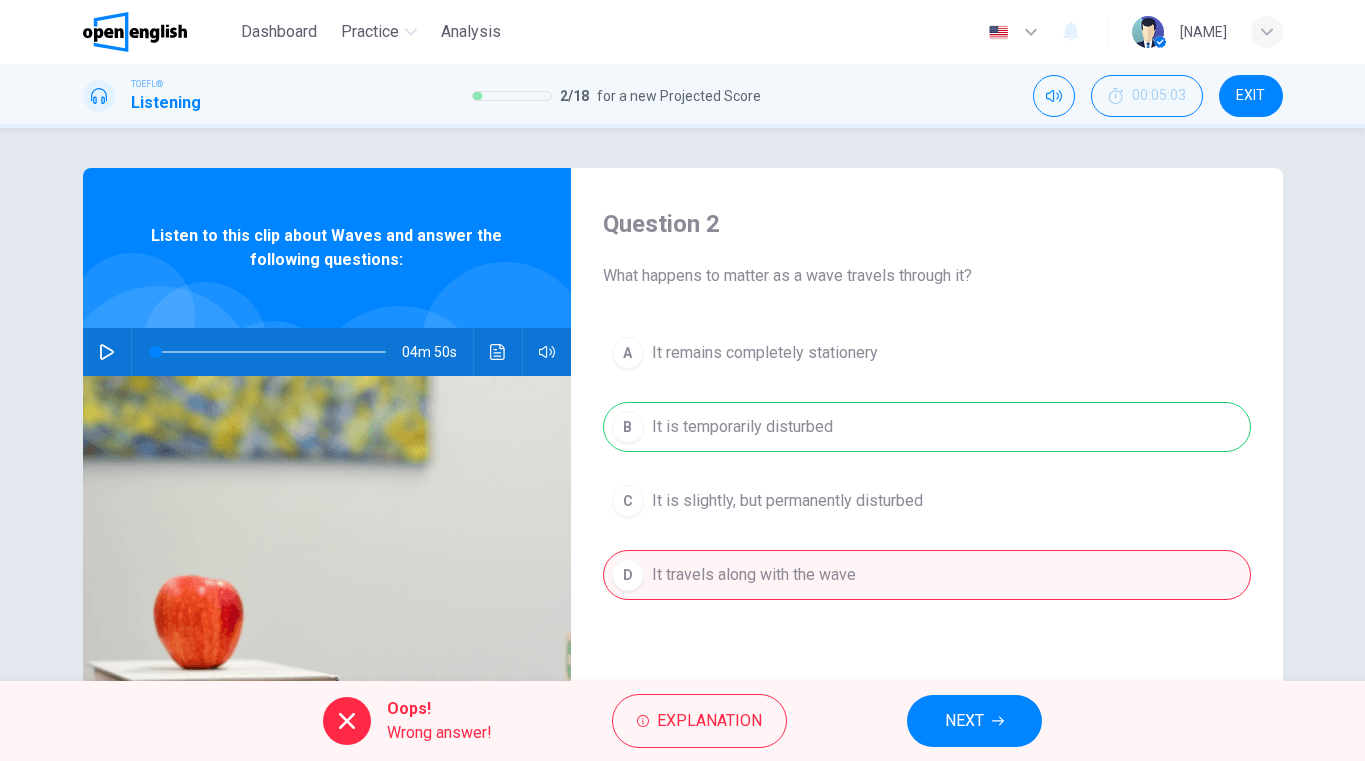 drag, startPoint x: 972, startPoint y: 713, endPoint x: 958, endPoint y: 709, distance: 14.56022 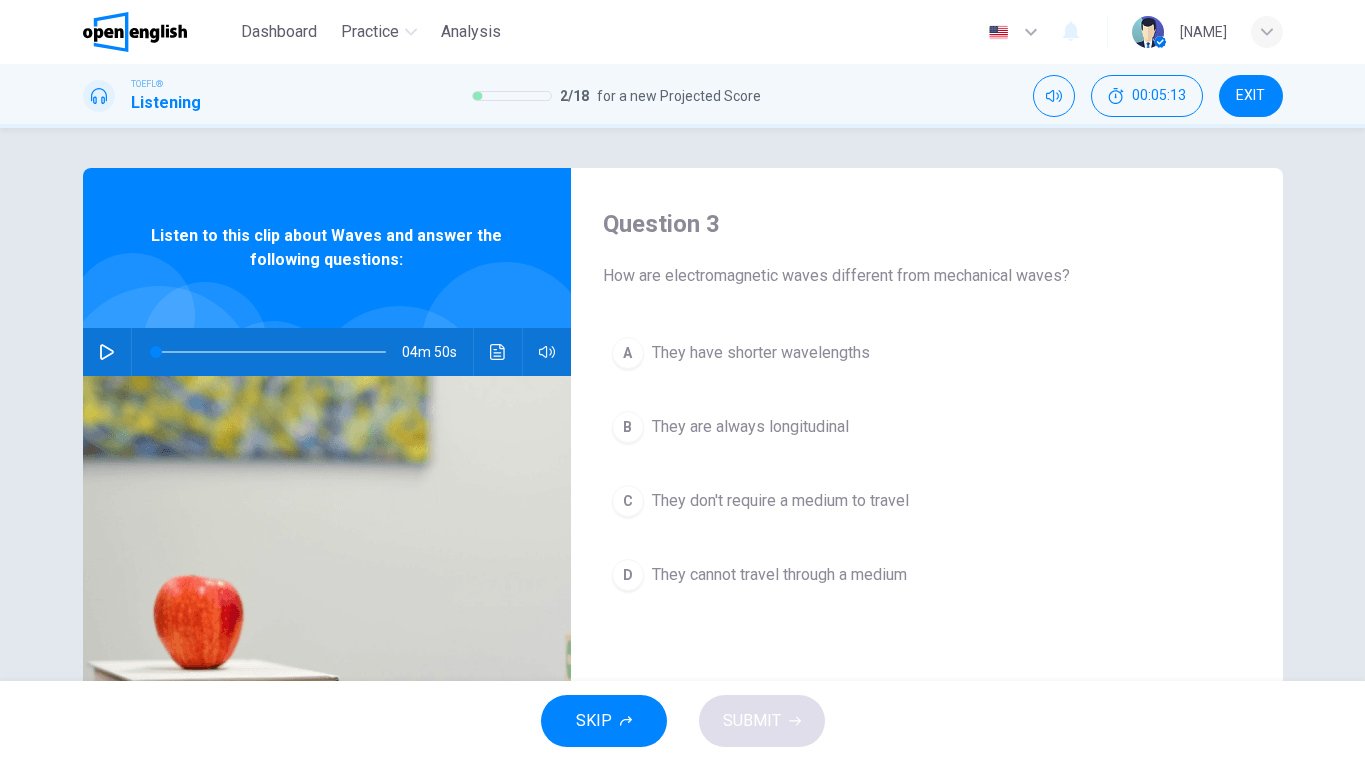 click on "They cannot travel through a medium" at bounding box center [779, 575] 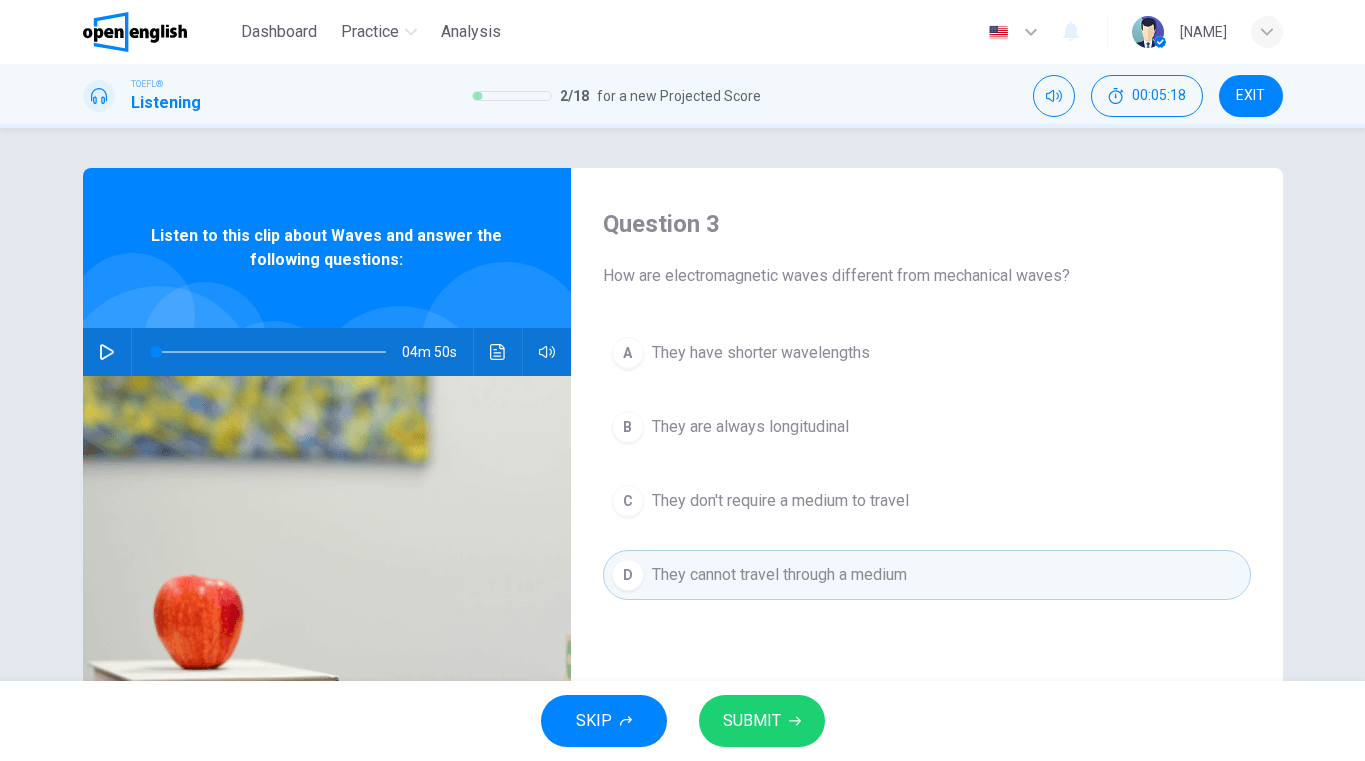 click on "They are always longitudinal" at bounding box center (750, 427) 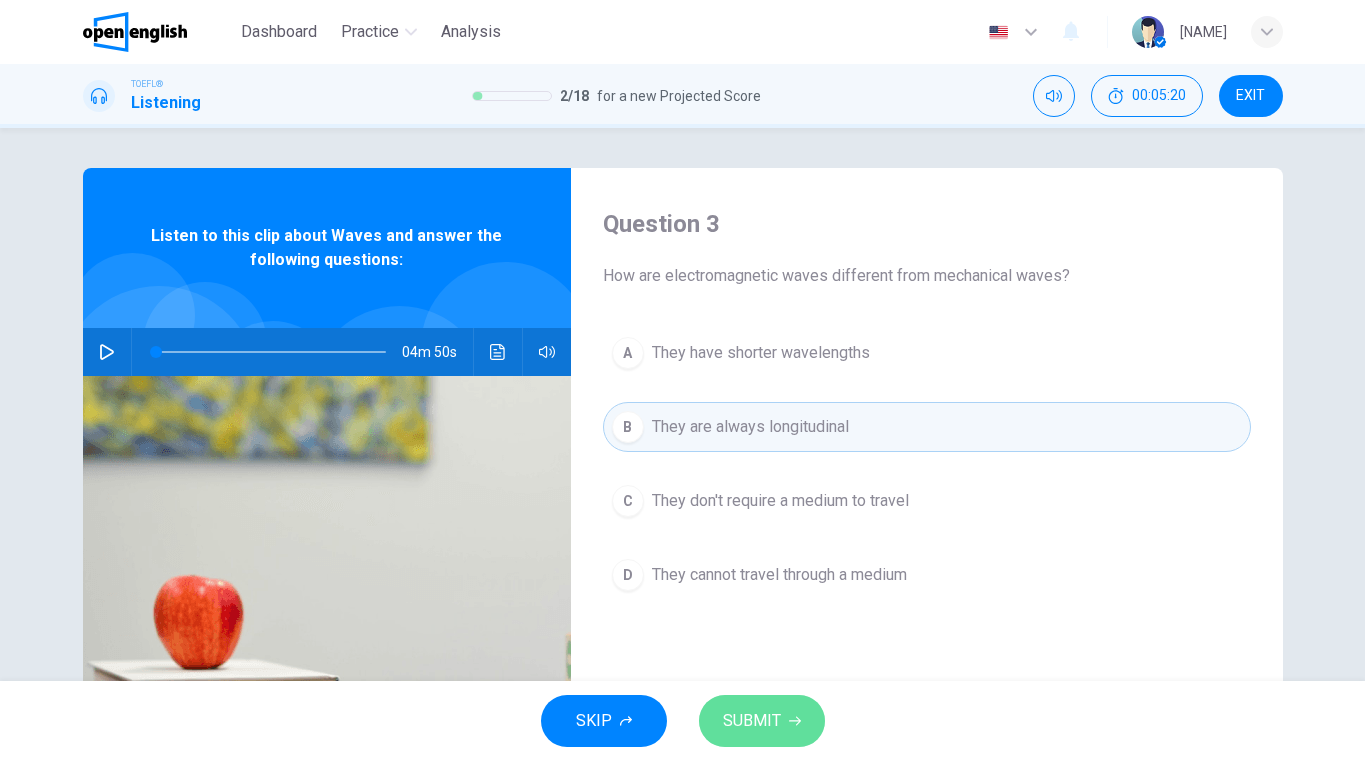 click on "SUBMIT" at bounding box center (752, 721) 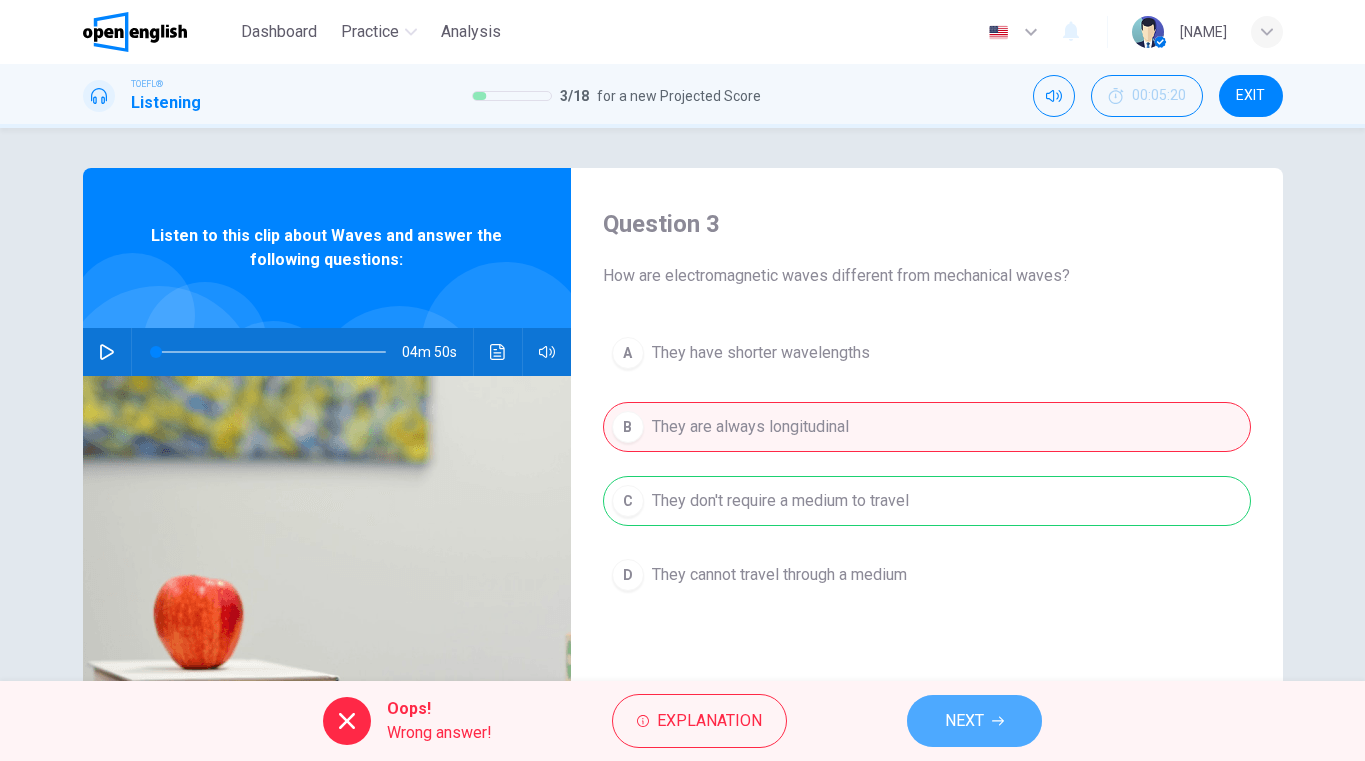 click on "NEXT" at bounding box center [974, 721] 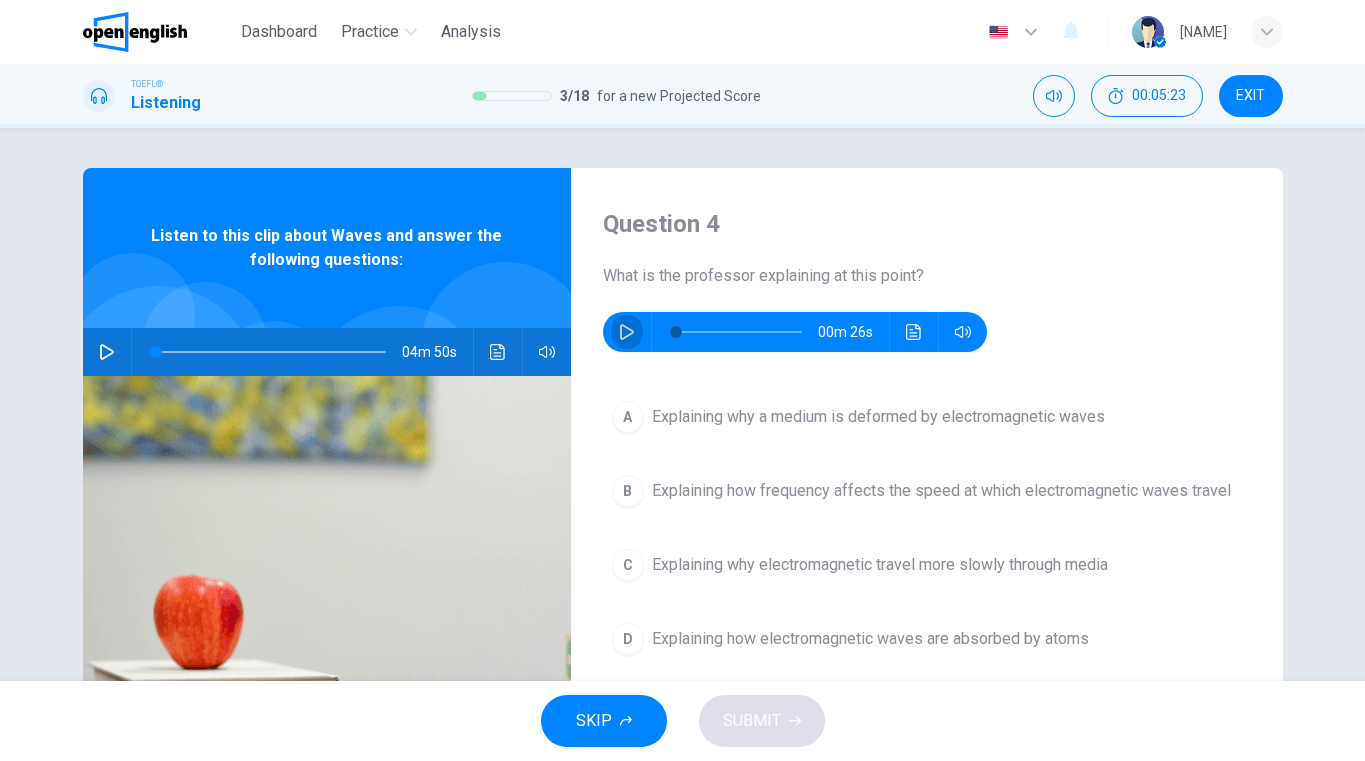 click 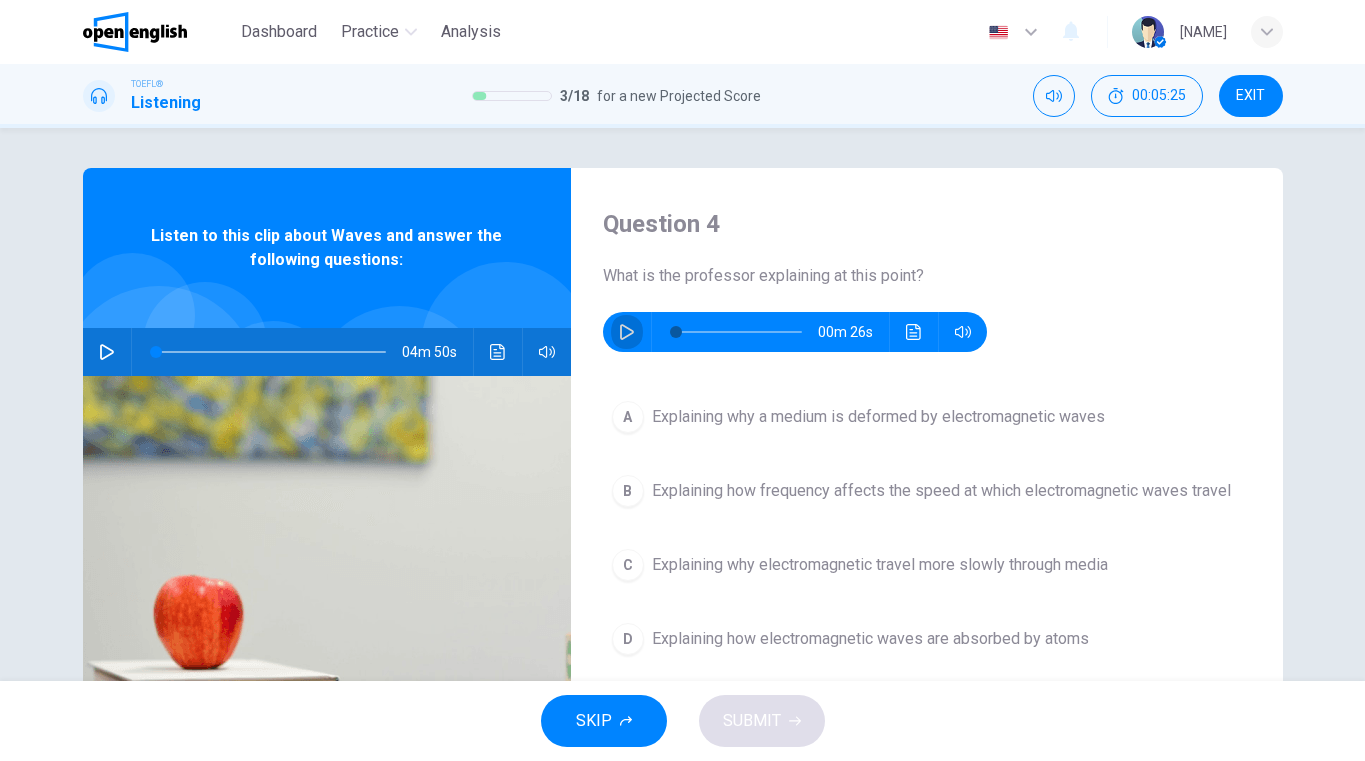 click 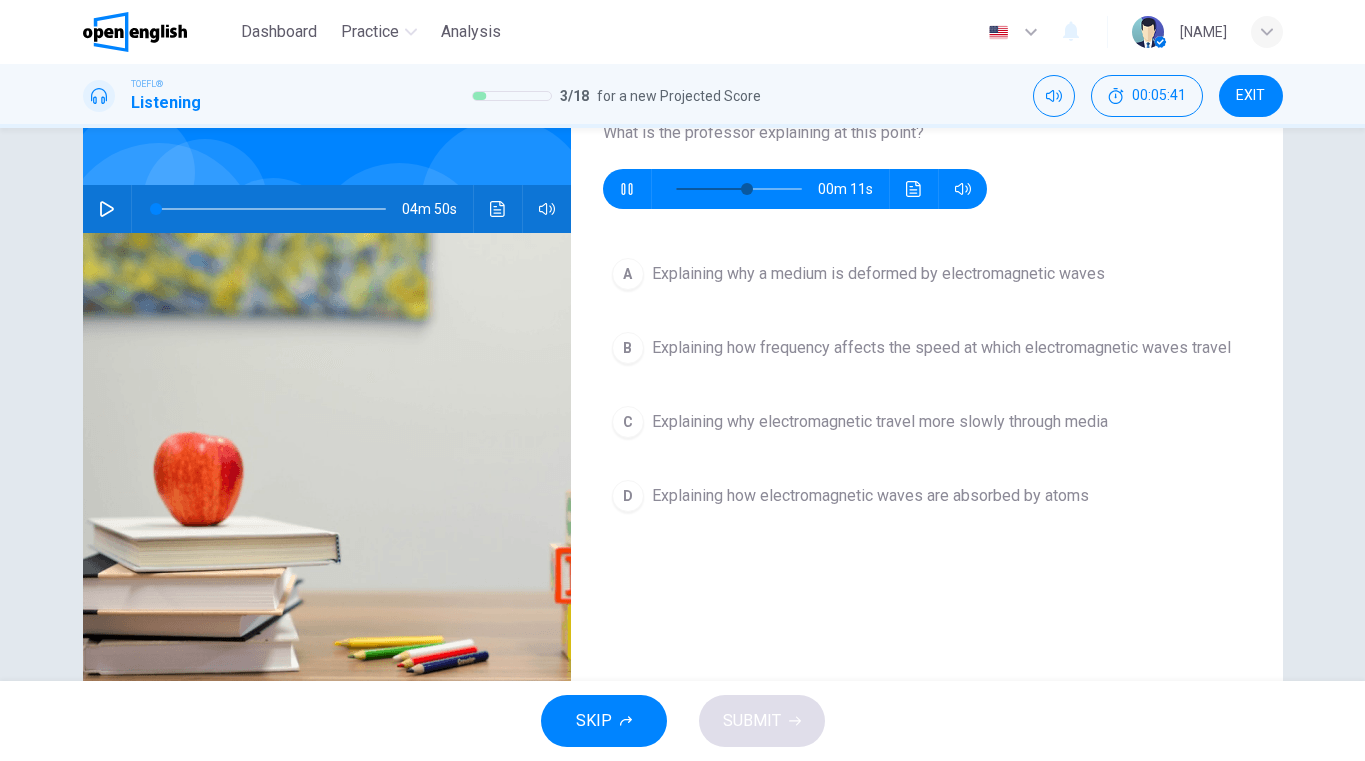 scroll, scrollTop: 108, scrollLeft: 0, axis: vertical 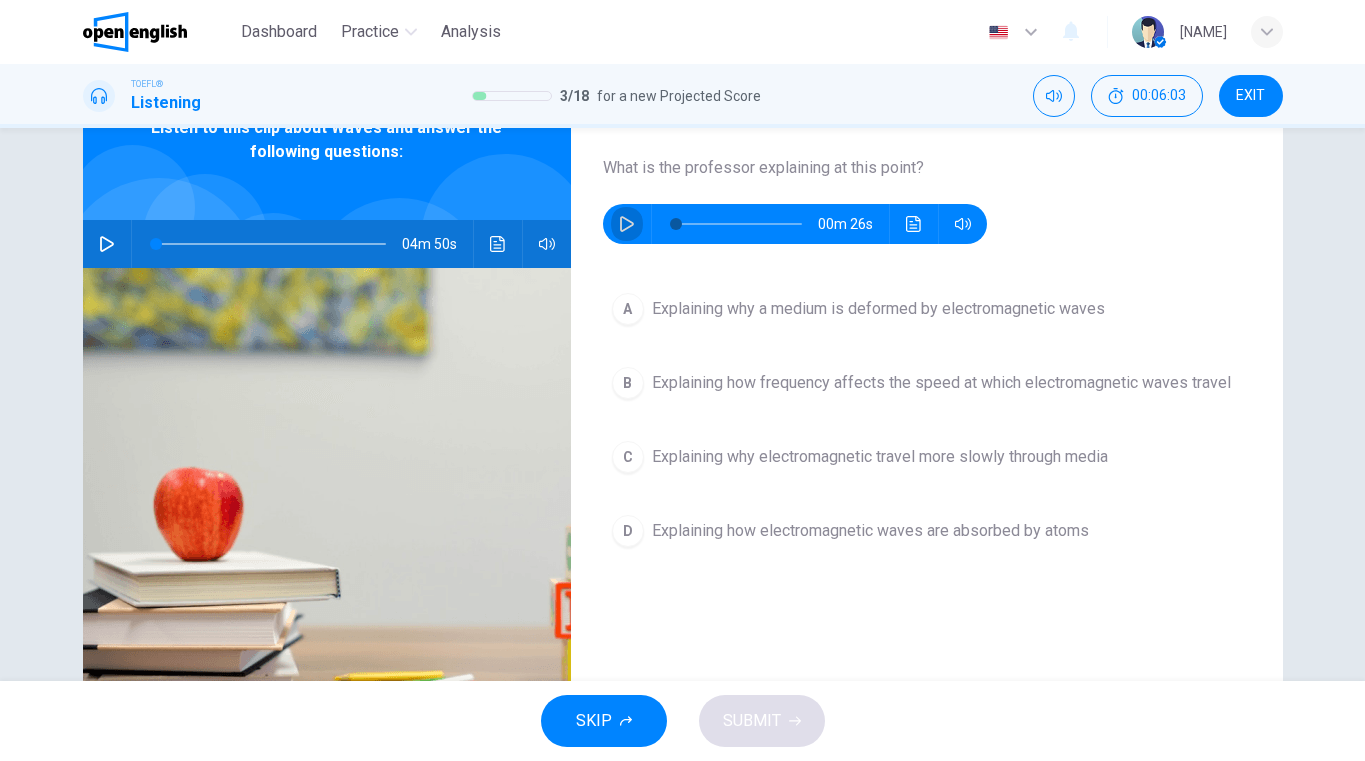 click 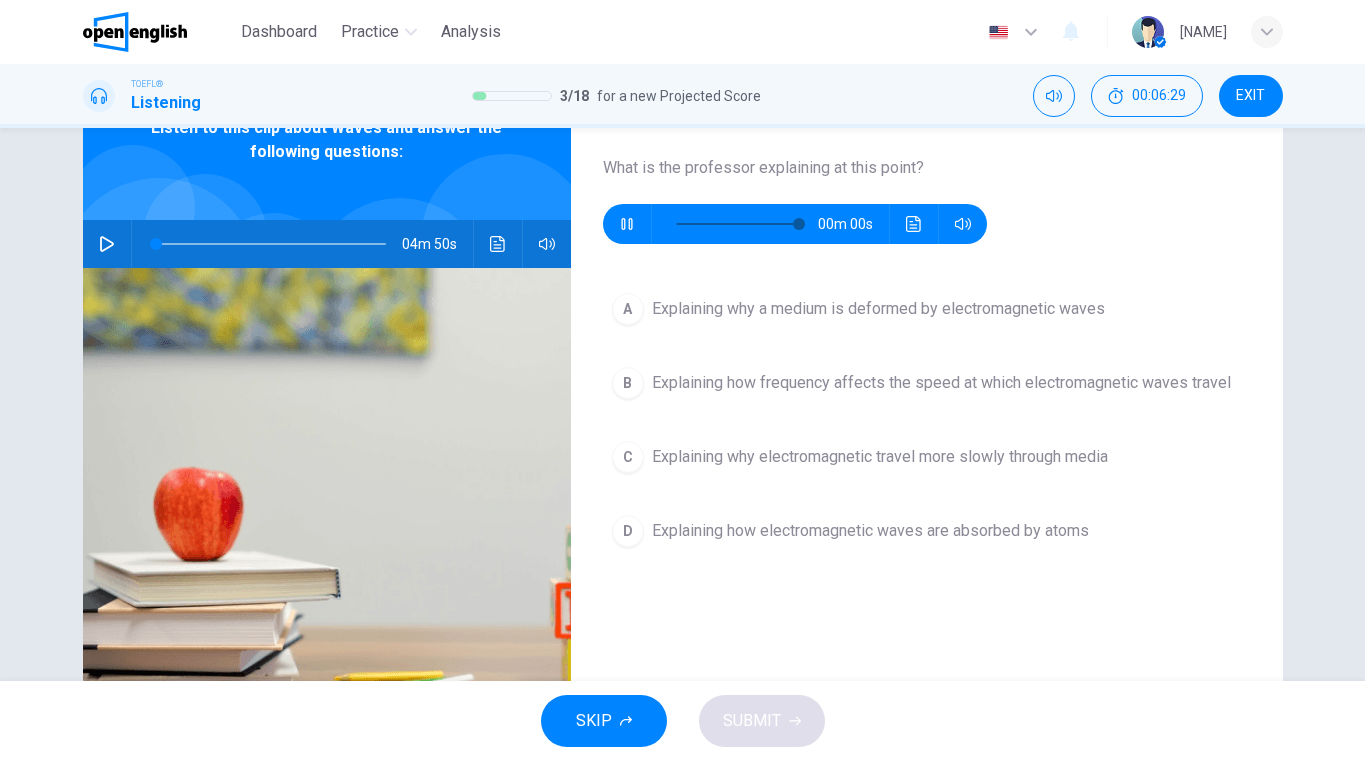 type on "*" 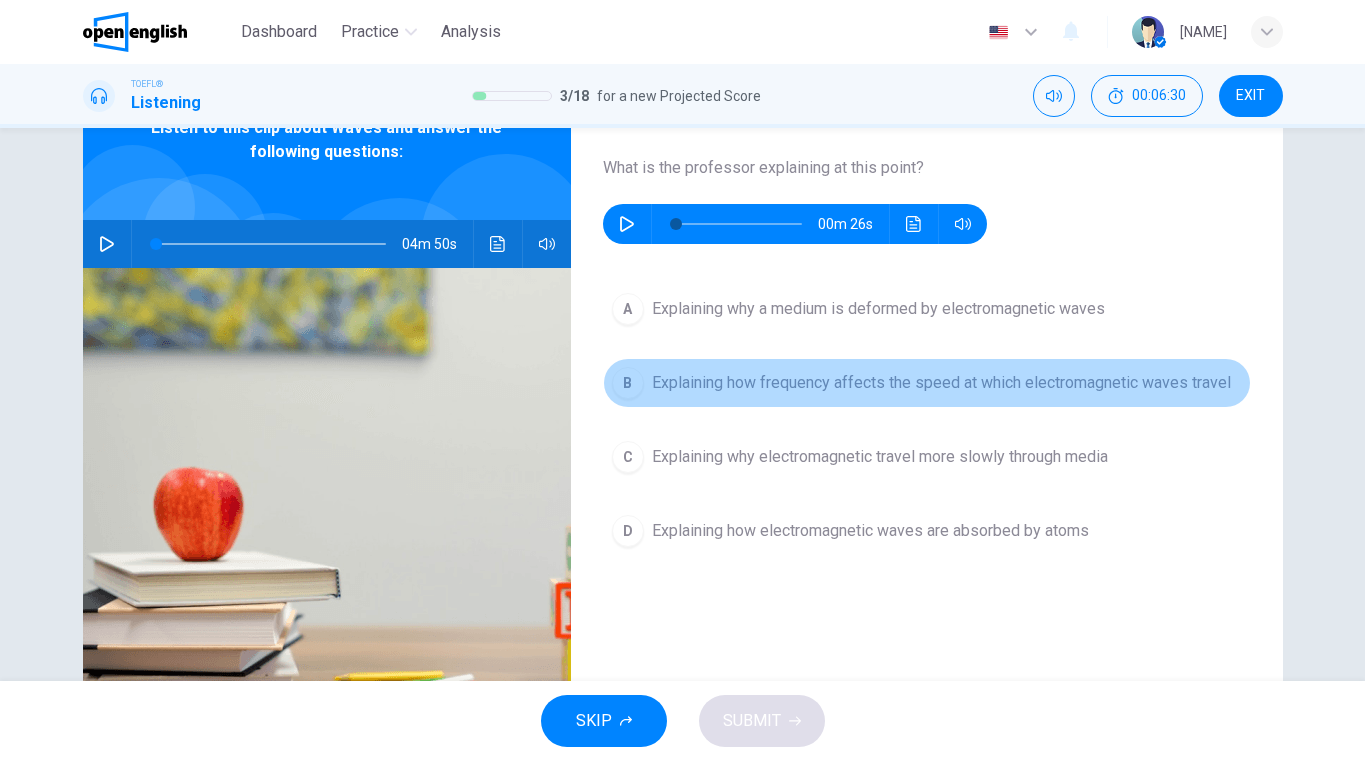 click on "B Explaining how frequency affects the speed at which electromagnetic waves travel" at bounding box center [927, 383] 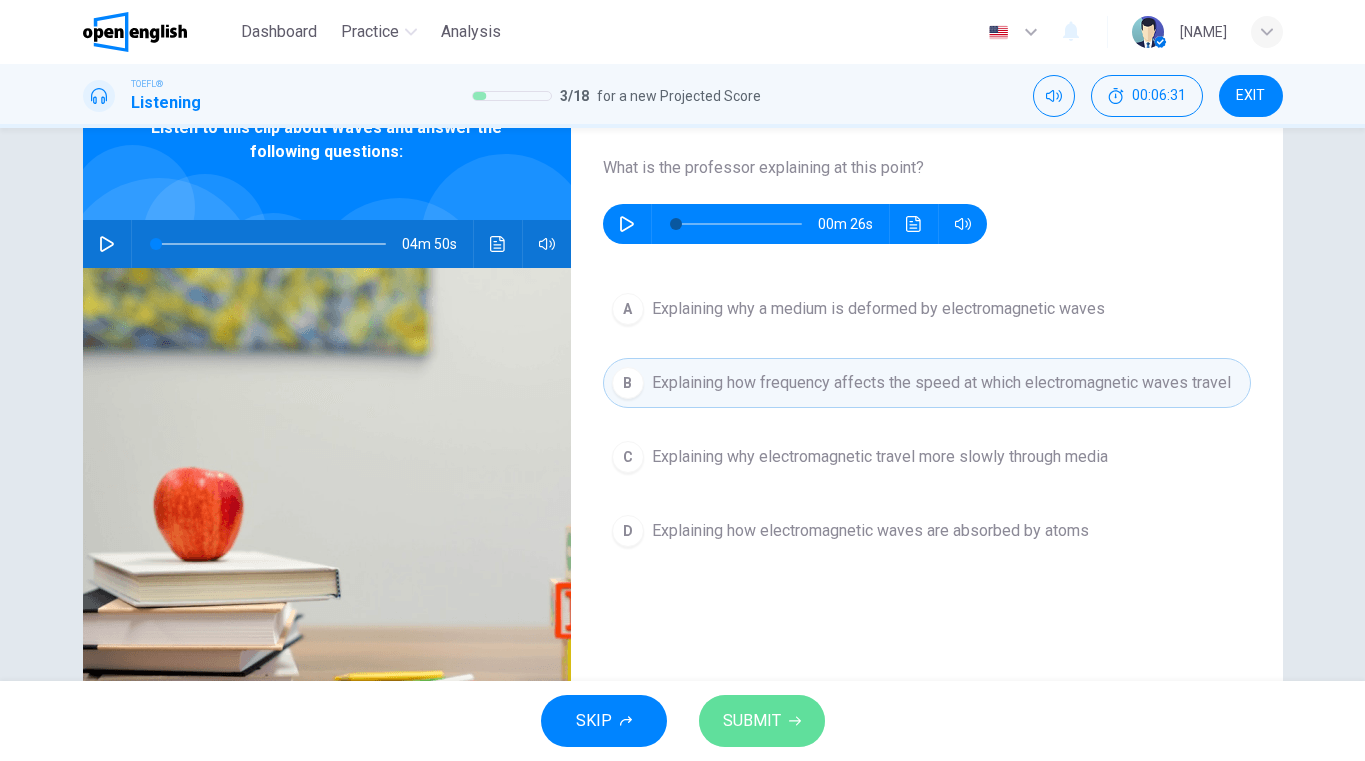 click on "SUBMIT" at bounding box center [752, 721] 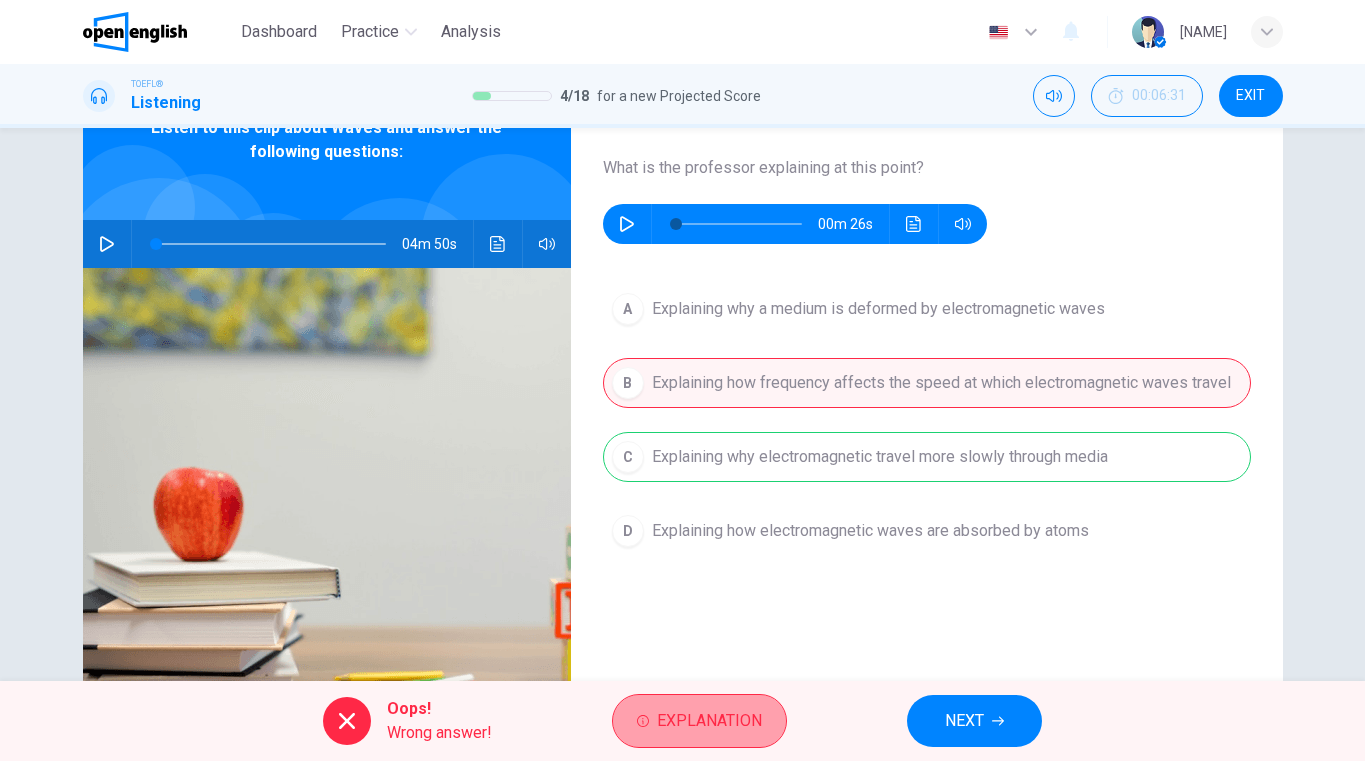 click on "Explanation" at bounding box center (699, 721) 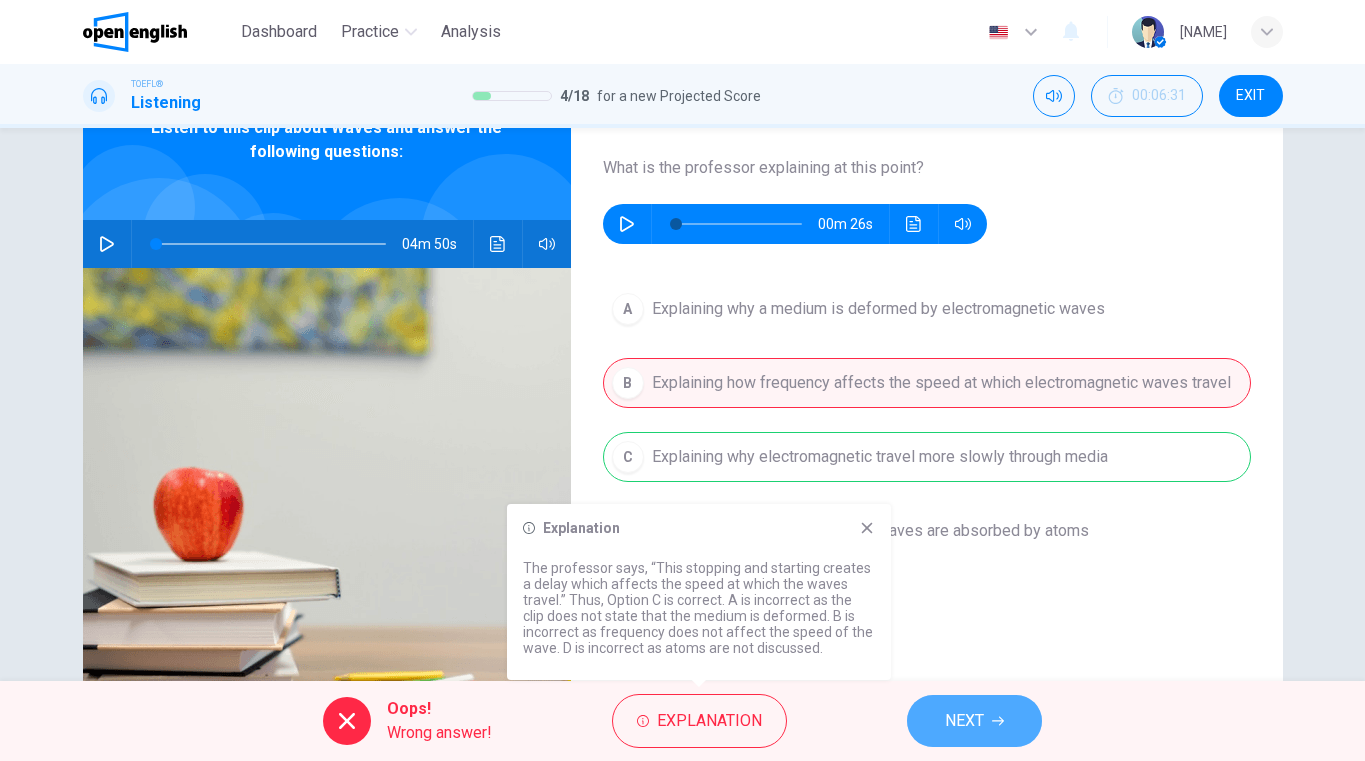 click on "NEXT" at bounding box center (974, 721) 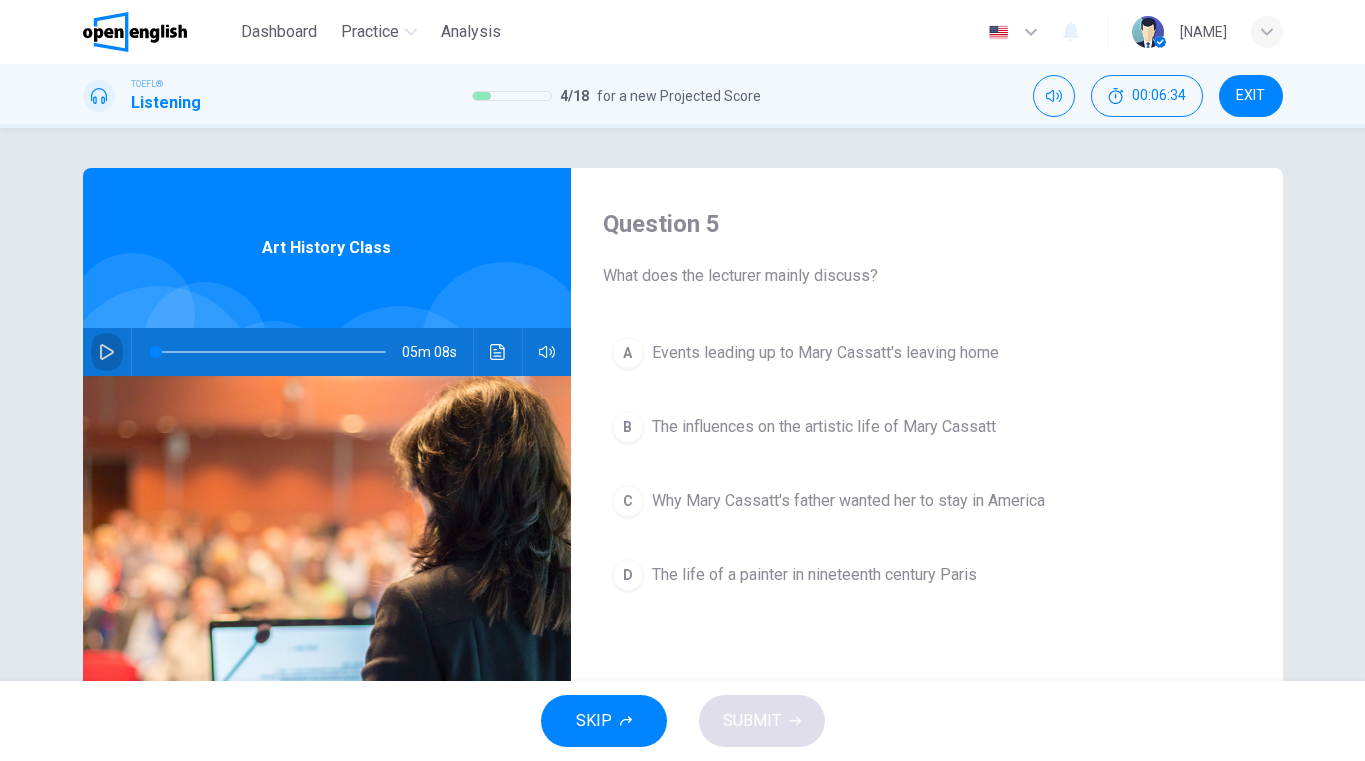 click 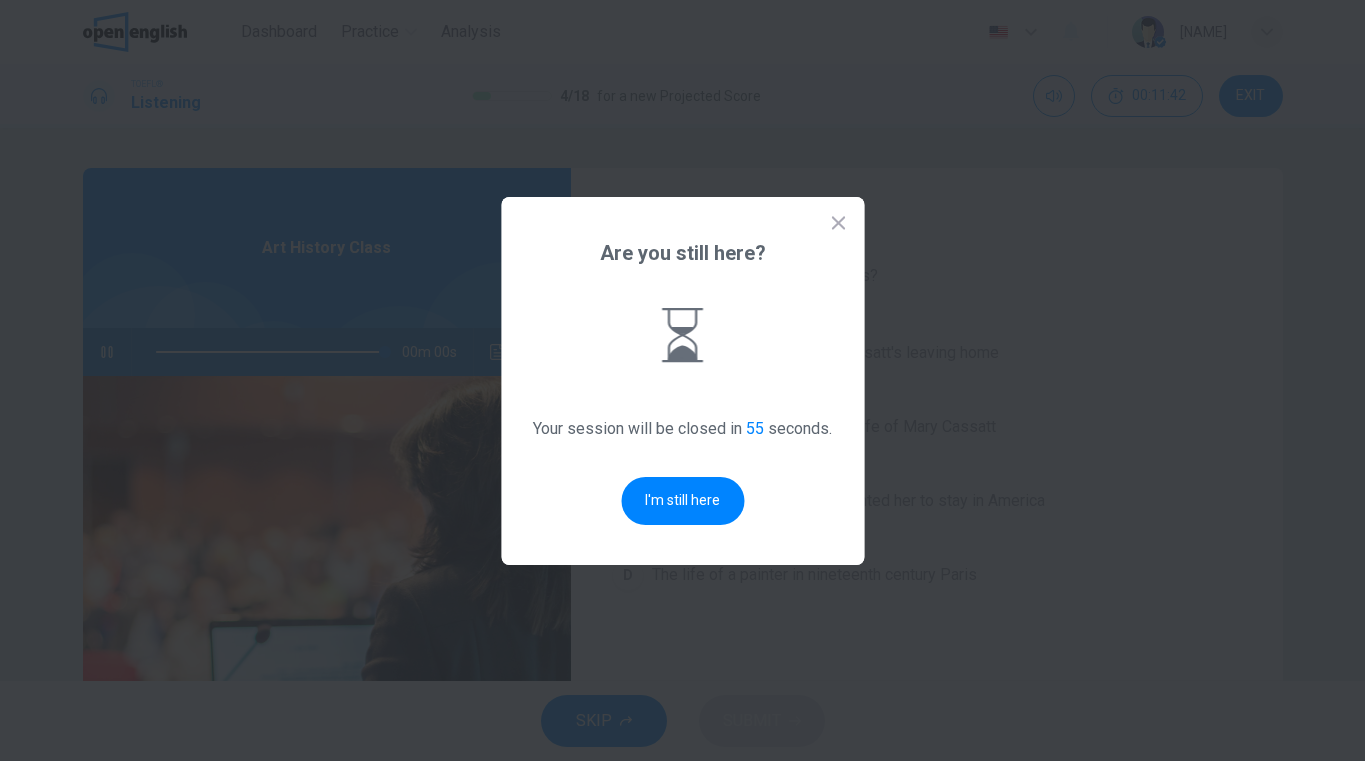 type on "*" 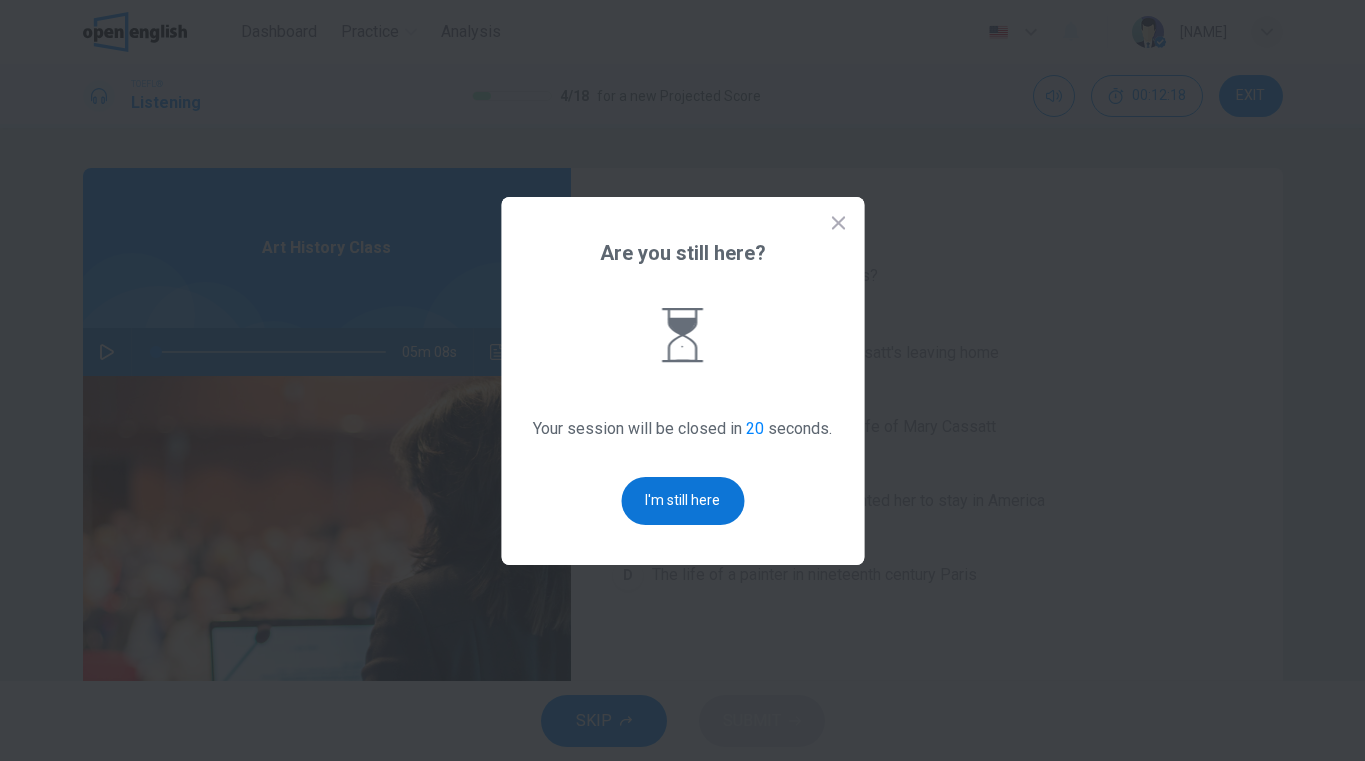 click on "I'm still here" at bounding box center (682, 501) 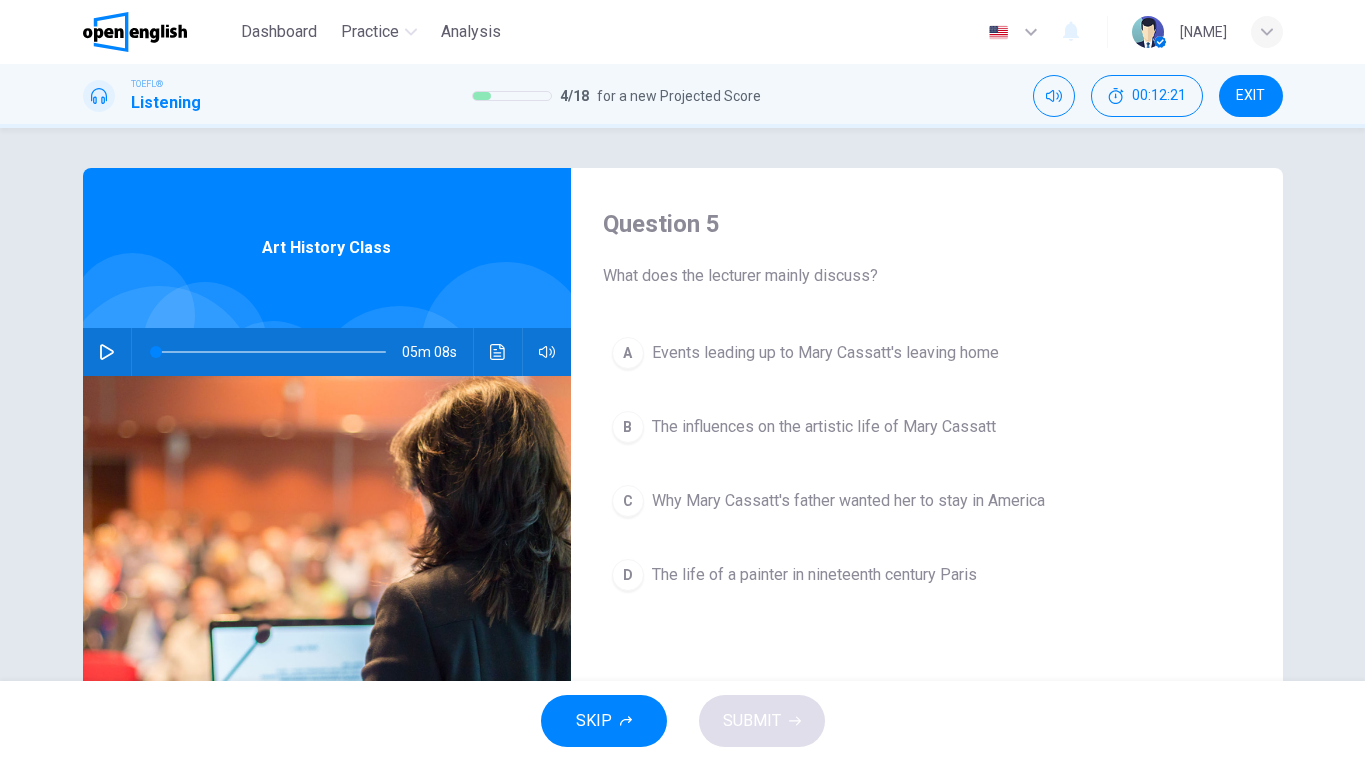 click on "Events leading up to Mary Cassatt's leaving home" at bounding box center [825, 353] 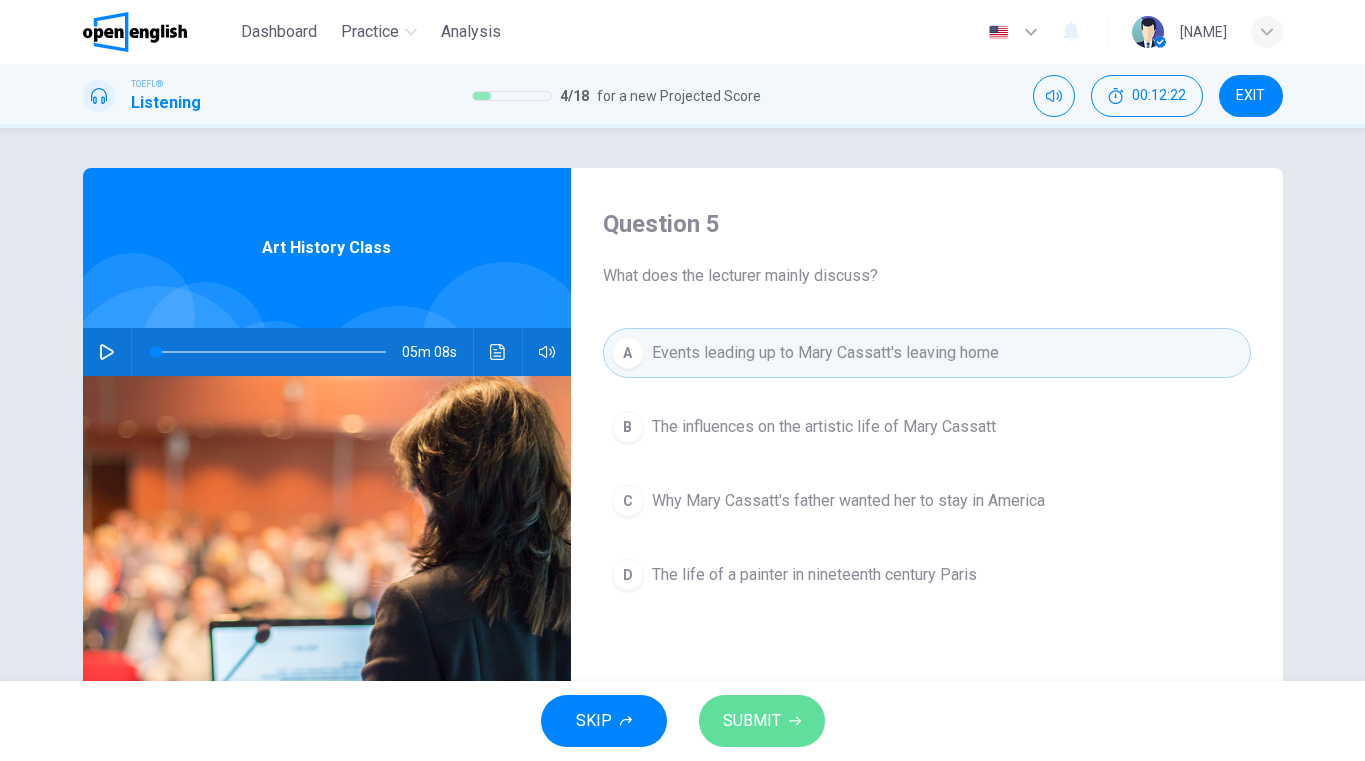 click on "SUBMIT" at bounding box center [752, 721] 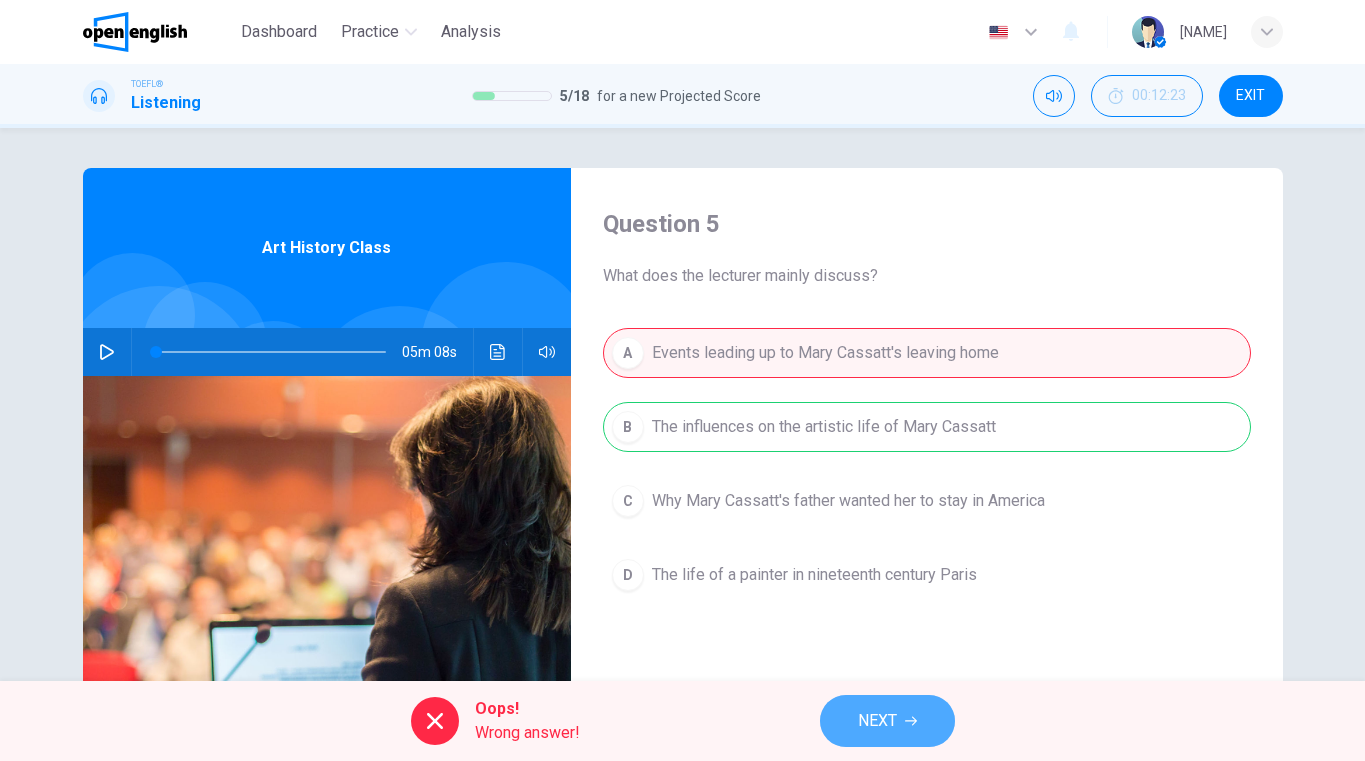 click on "NEXT" at bounding box center [877, 721] 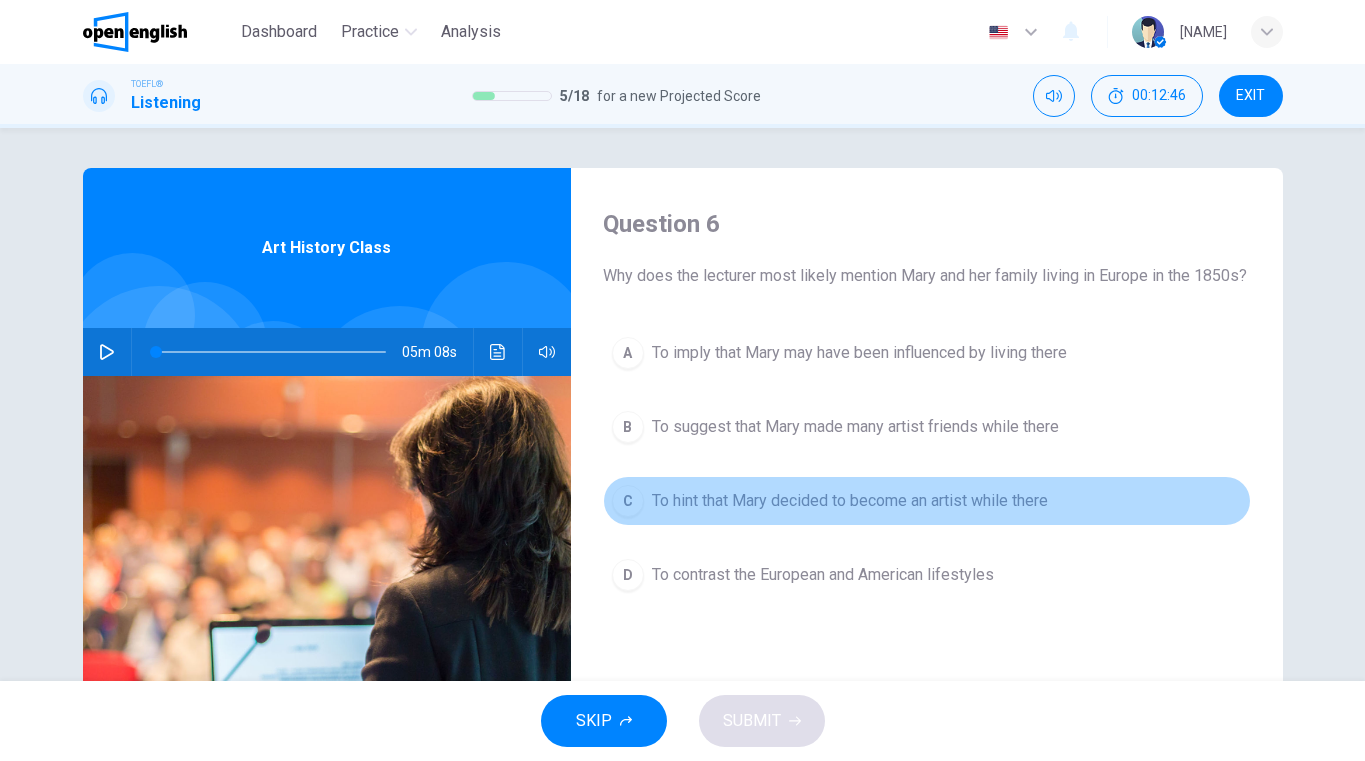 click on "To hint that Mary decided to become an artist while there" at bounding box center [850, 501] 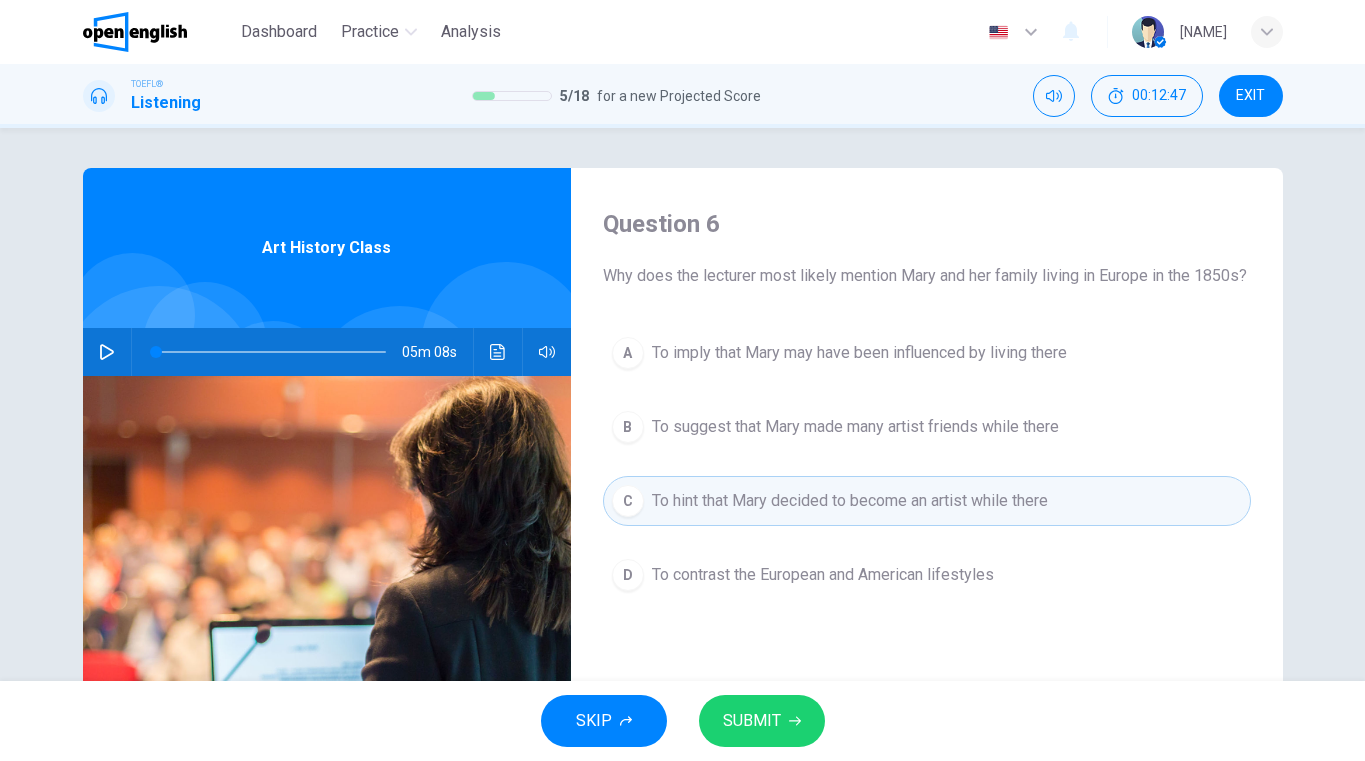 click on "SUBMIT" at bounding box center (752, 721) 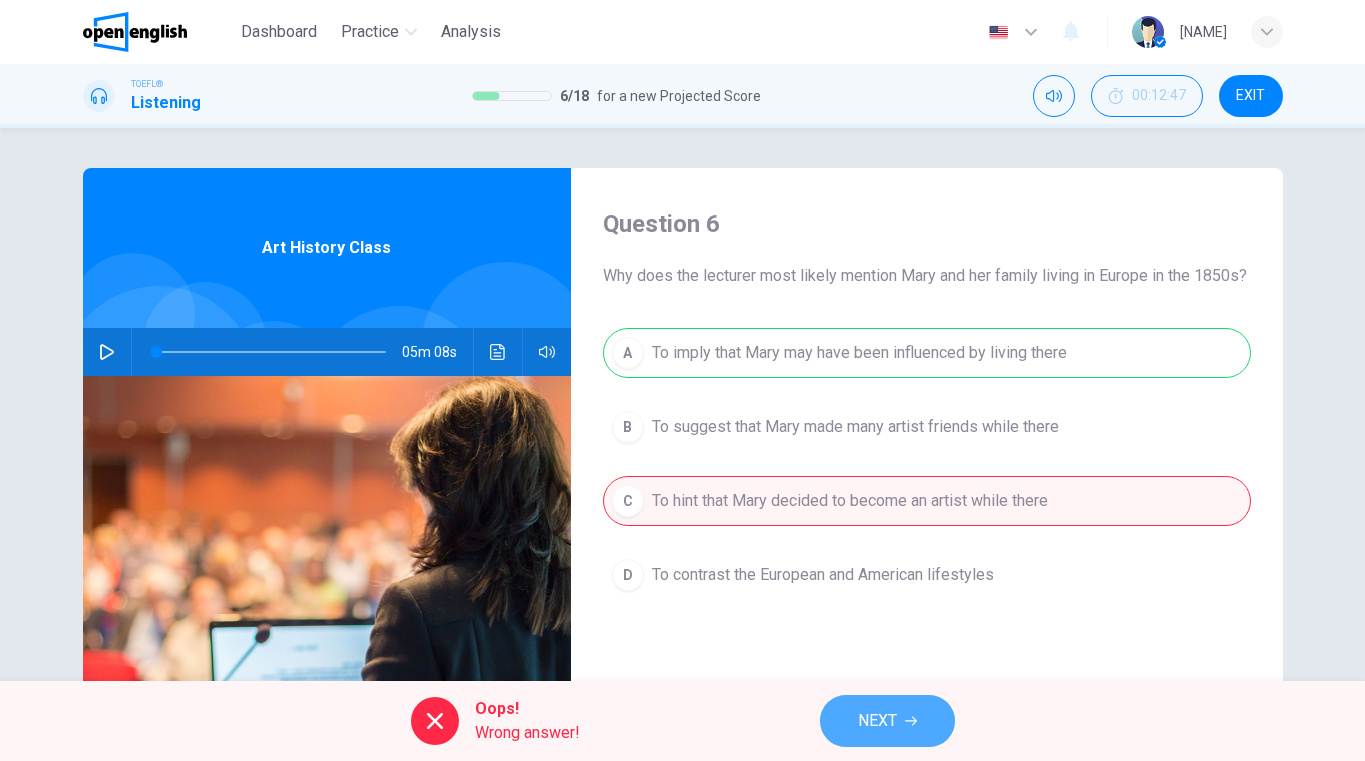 click on "NEXT" at bounding box center [887, 721] 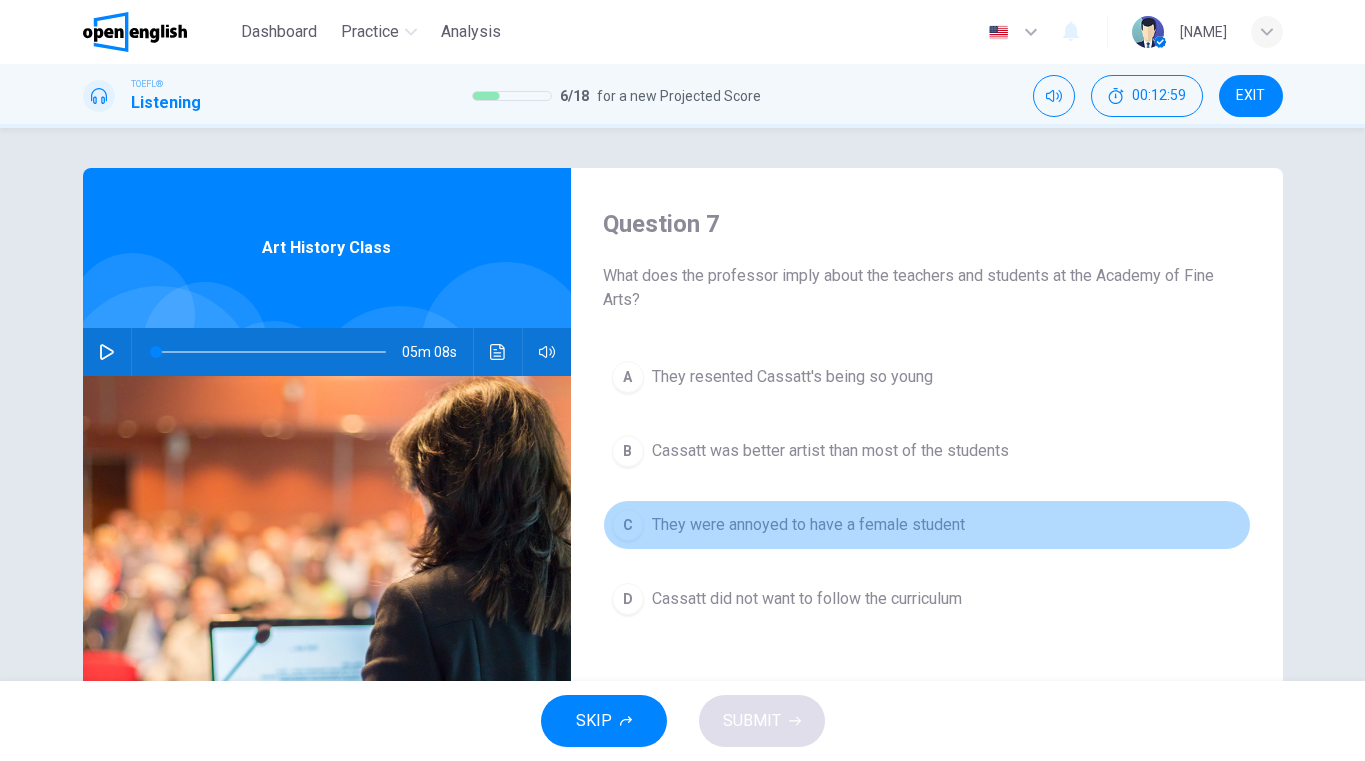 click on "They were annoyed to have a female student" at bounding box center (808, 525) 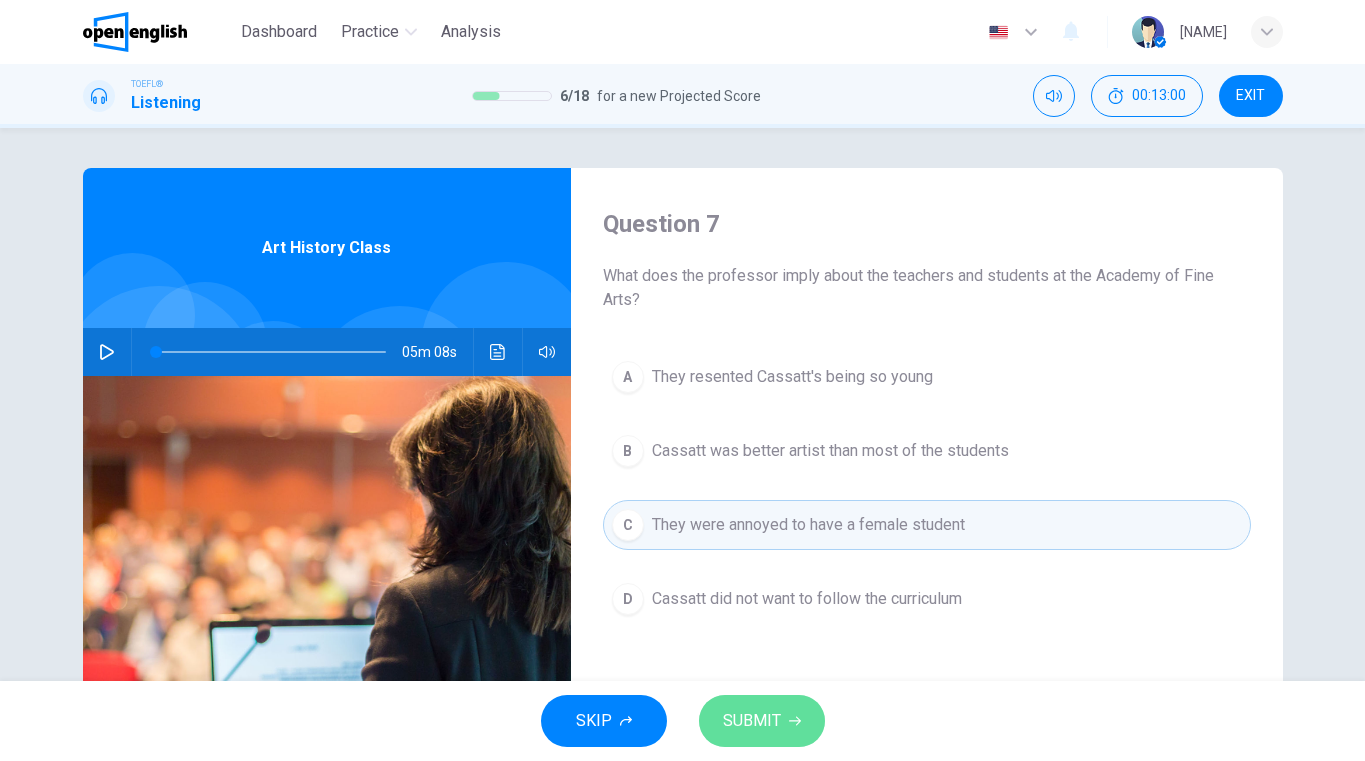 click on "SUBMIT" at bounding box center [762, 721] 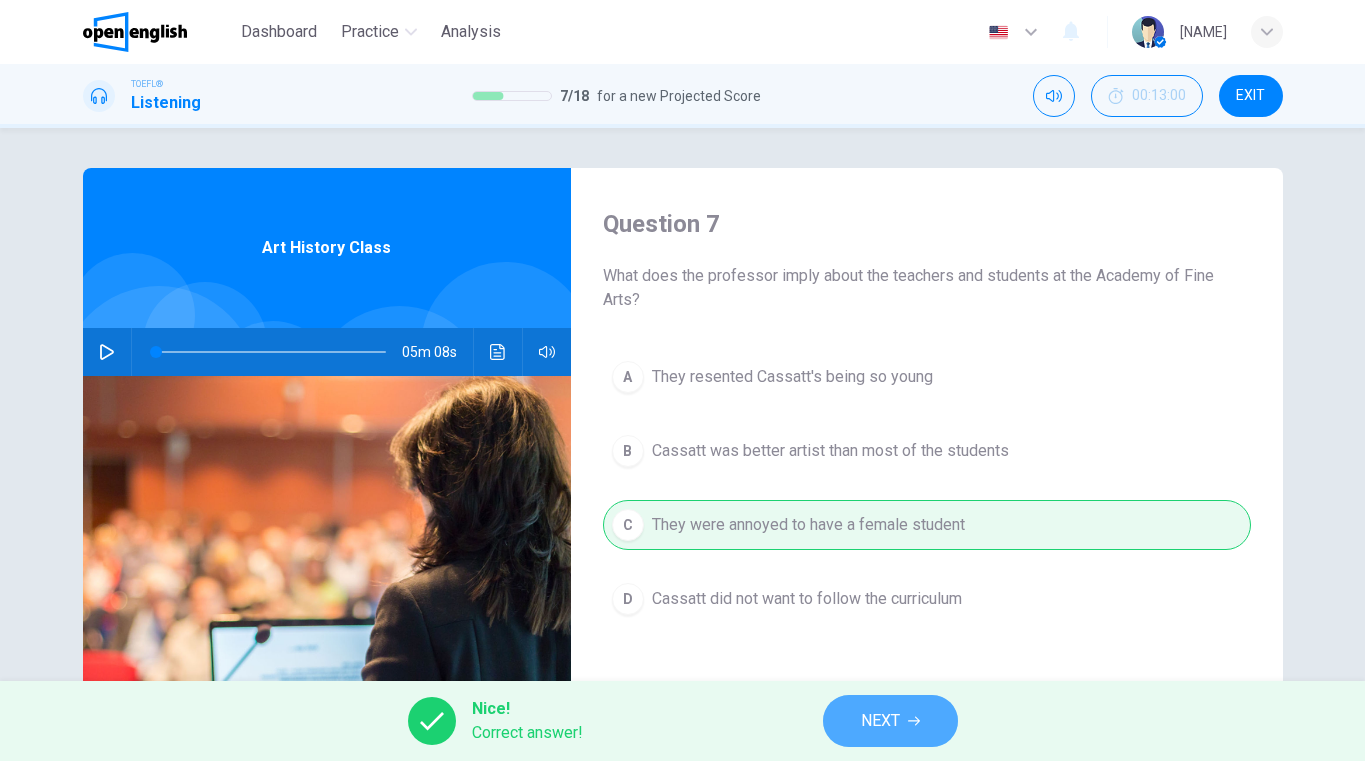 click on "NEXT" at bounding box center [880, 721] 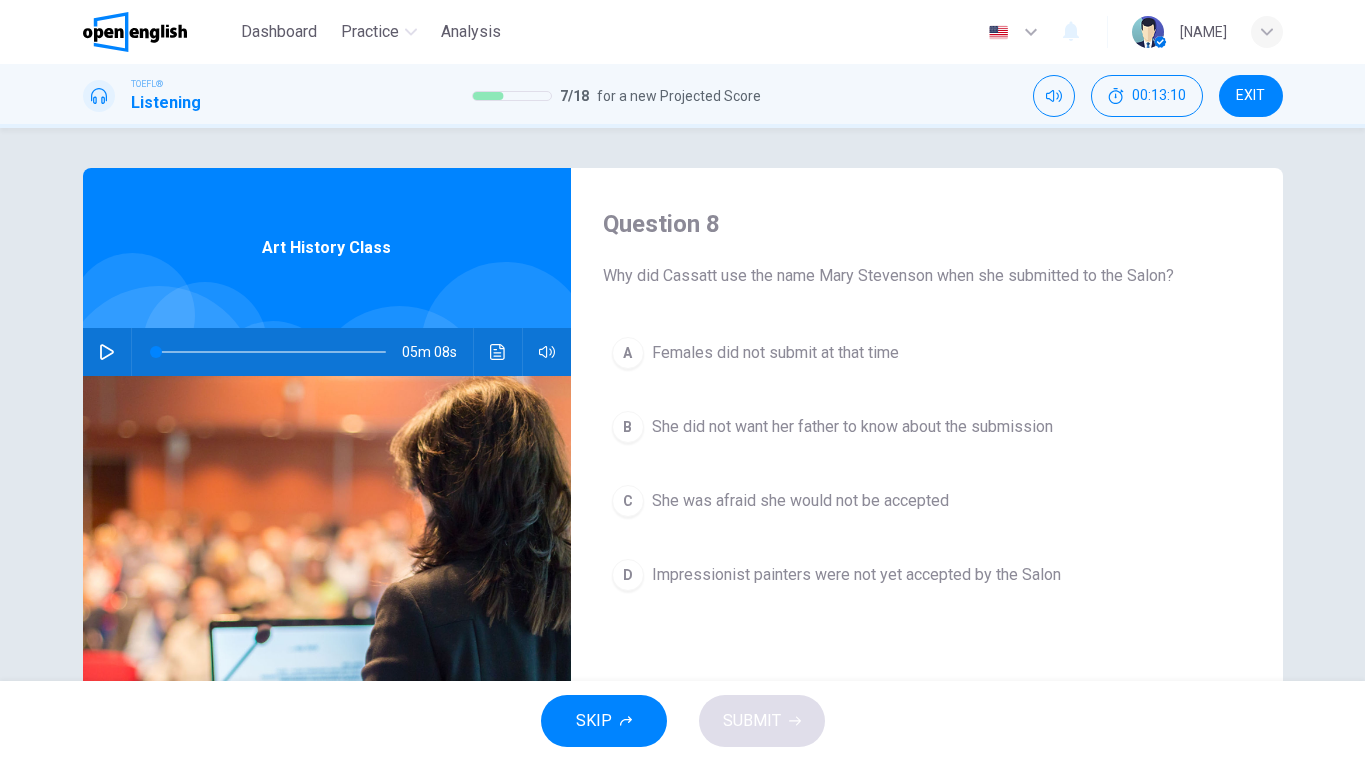 click on "Females did not submit at that time" at bounding box center (775, 353) 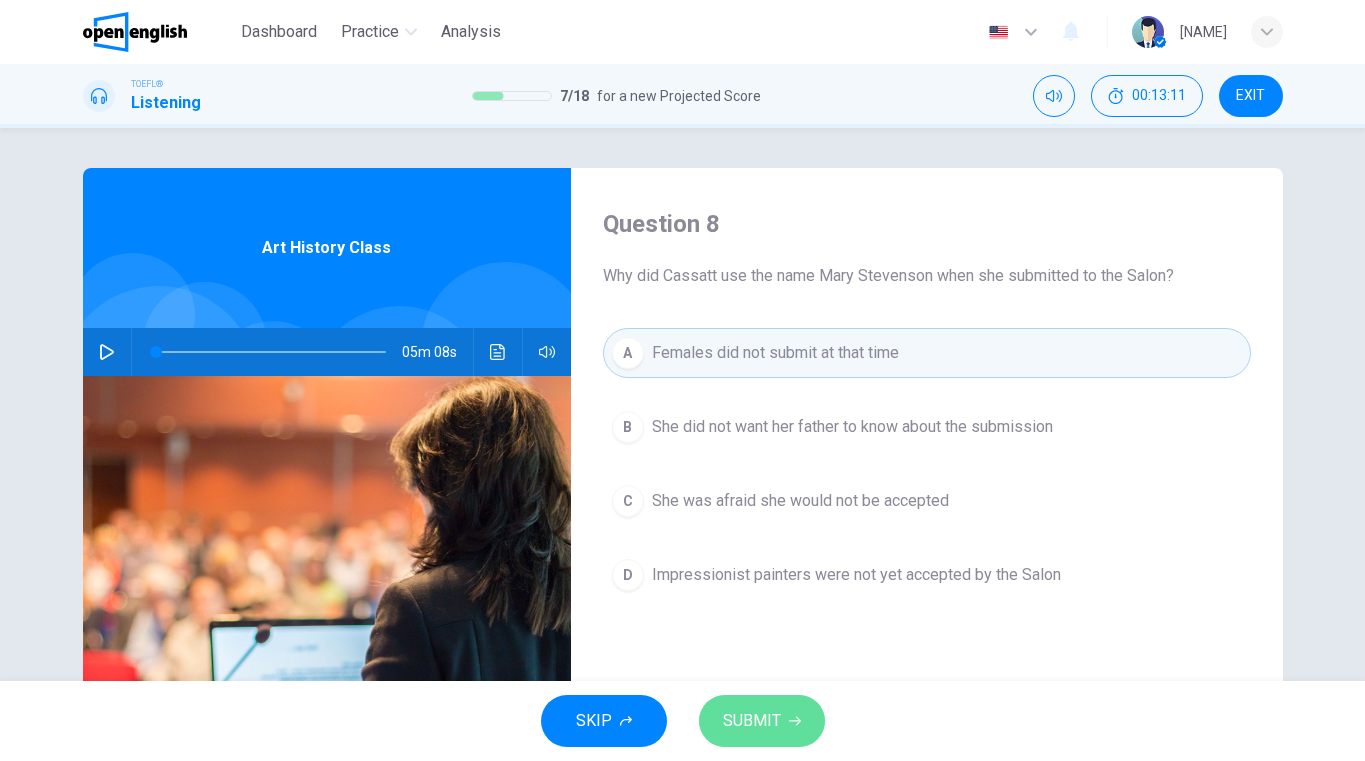 click on "SUBMIT" at bounding box center (752, 721) 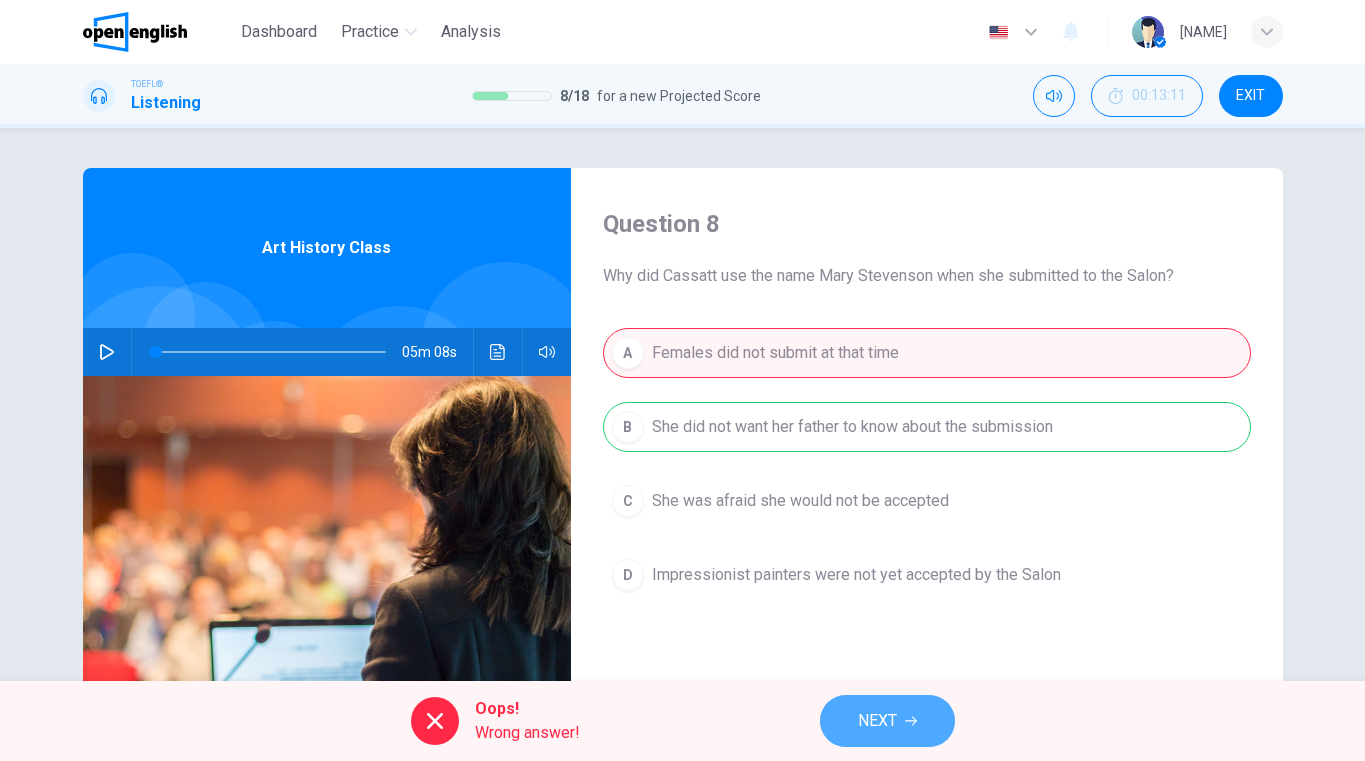 click on "NEXT" at bounding box center (877, 721) 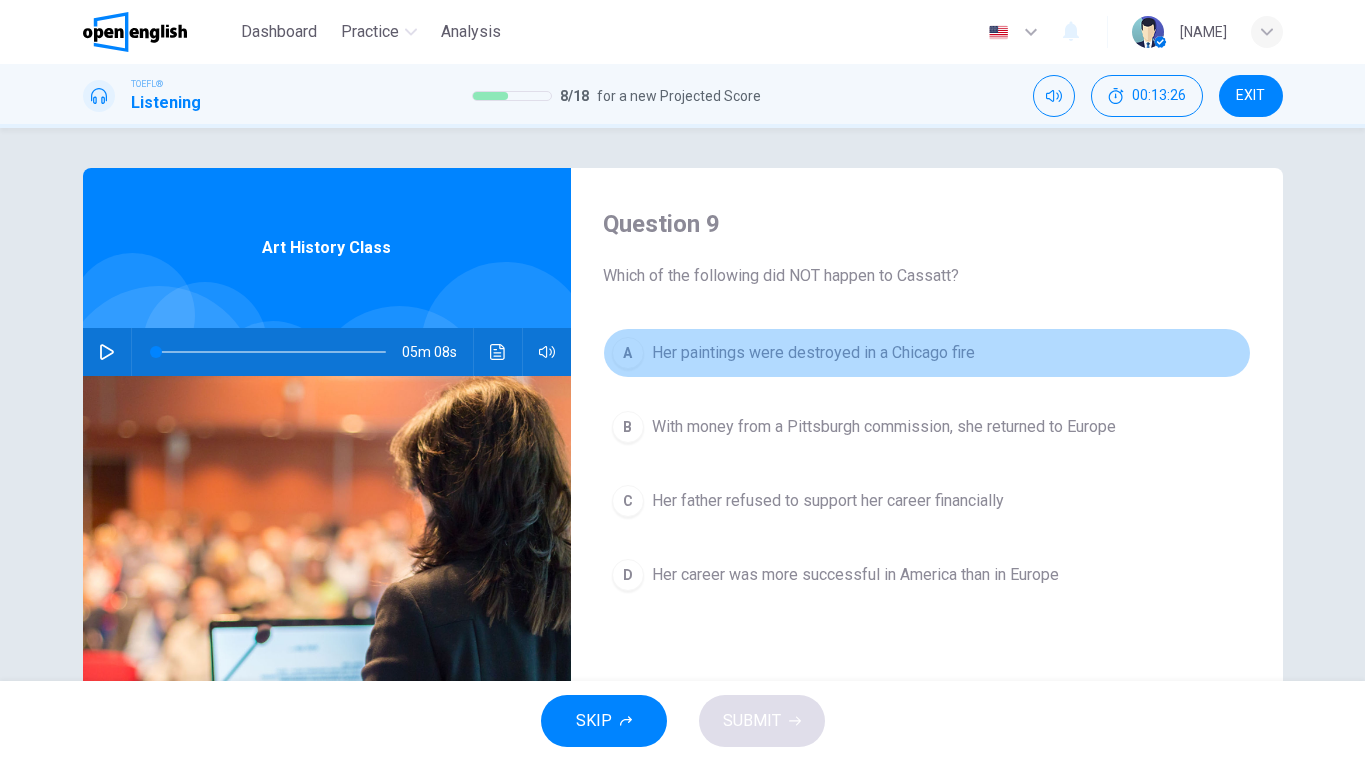 click on "Her paintings were destroyed in a Chicago fire" at bounding box center [813, 353] 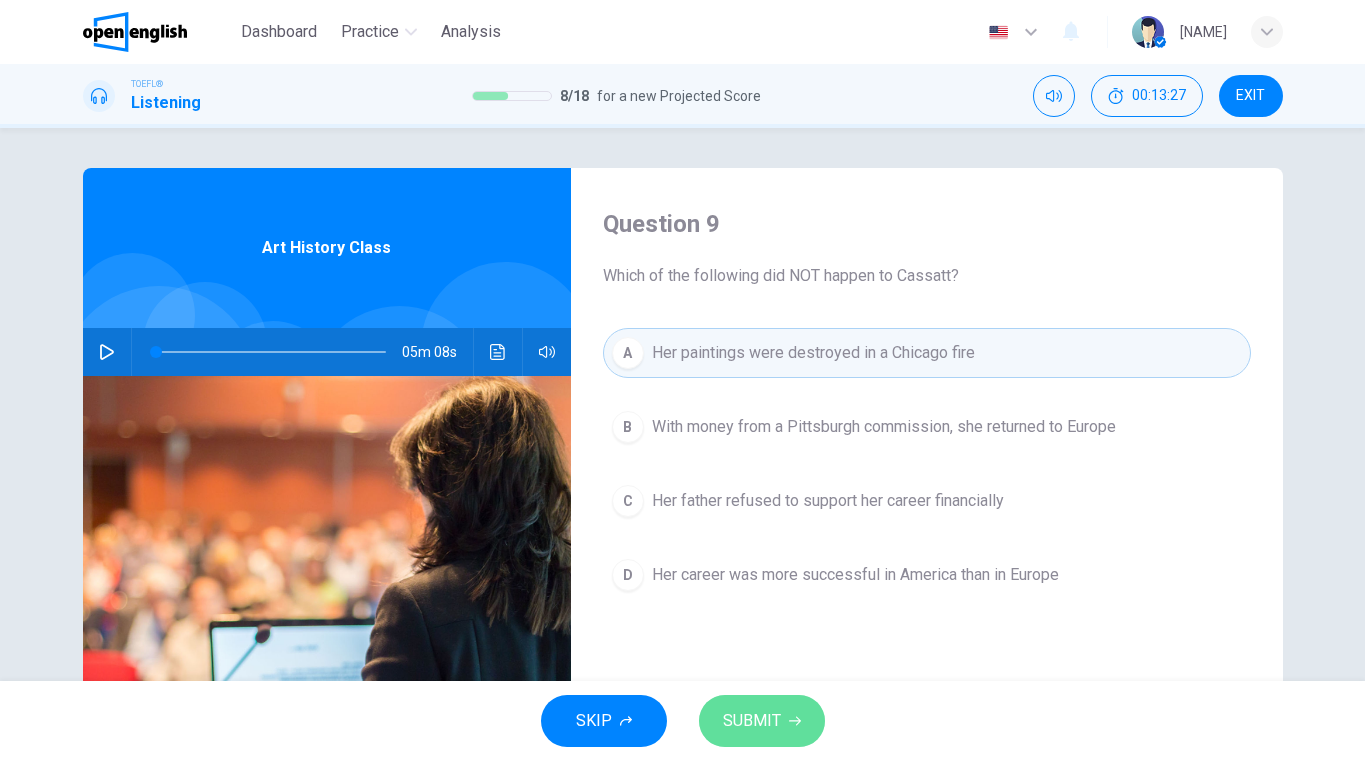 click on "SUBMIT" at bounding box center (762, 721) 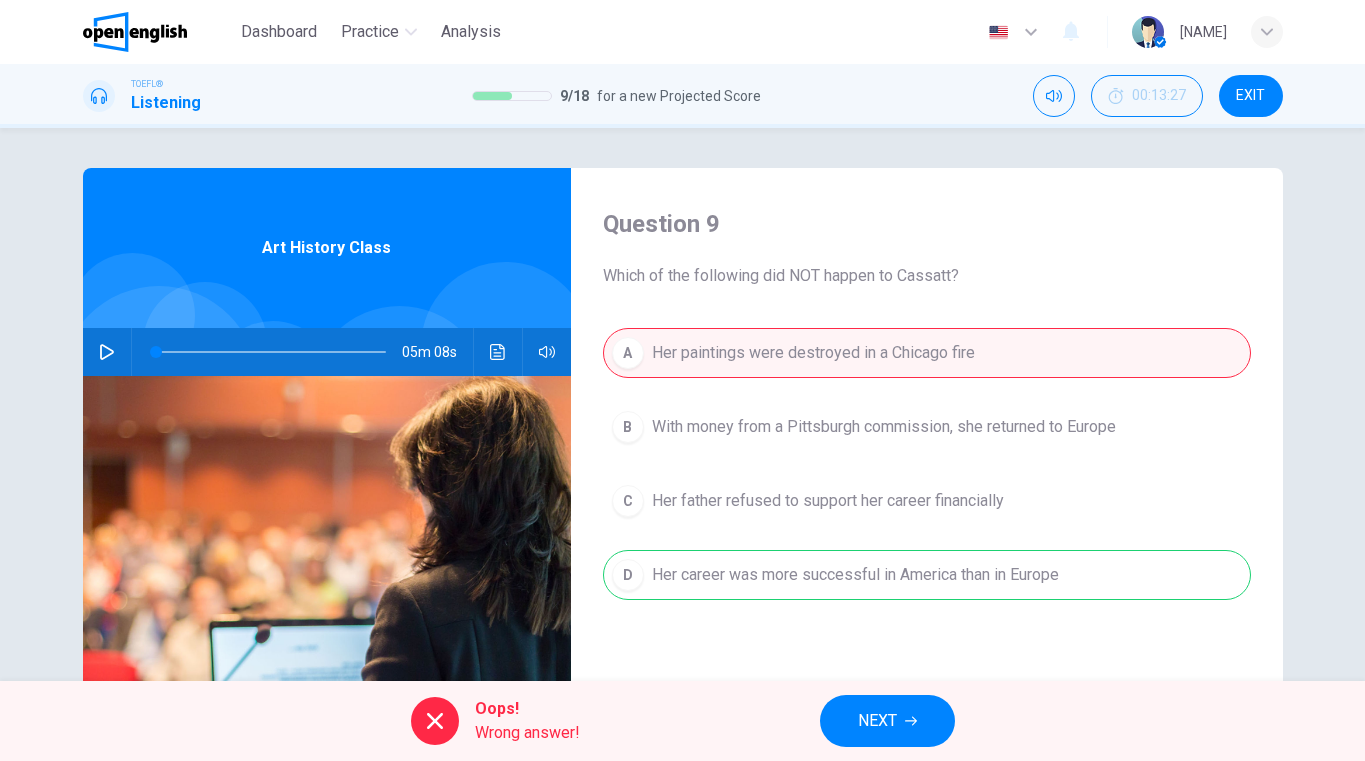 click on "NEXT" at bounding box center [887, 721] 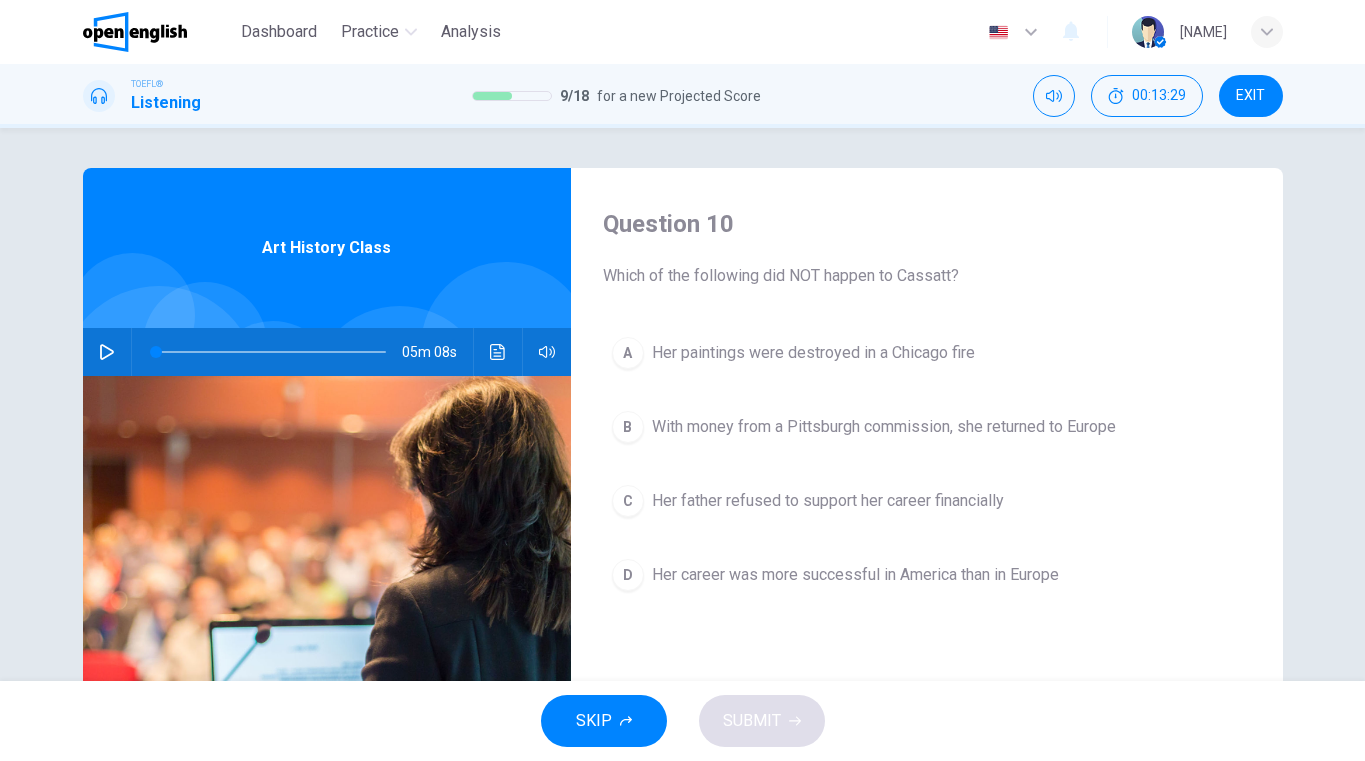 click on "D Her career was more successful in America than in Europe" at bounding box center (927, 575) 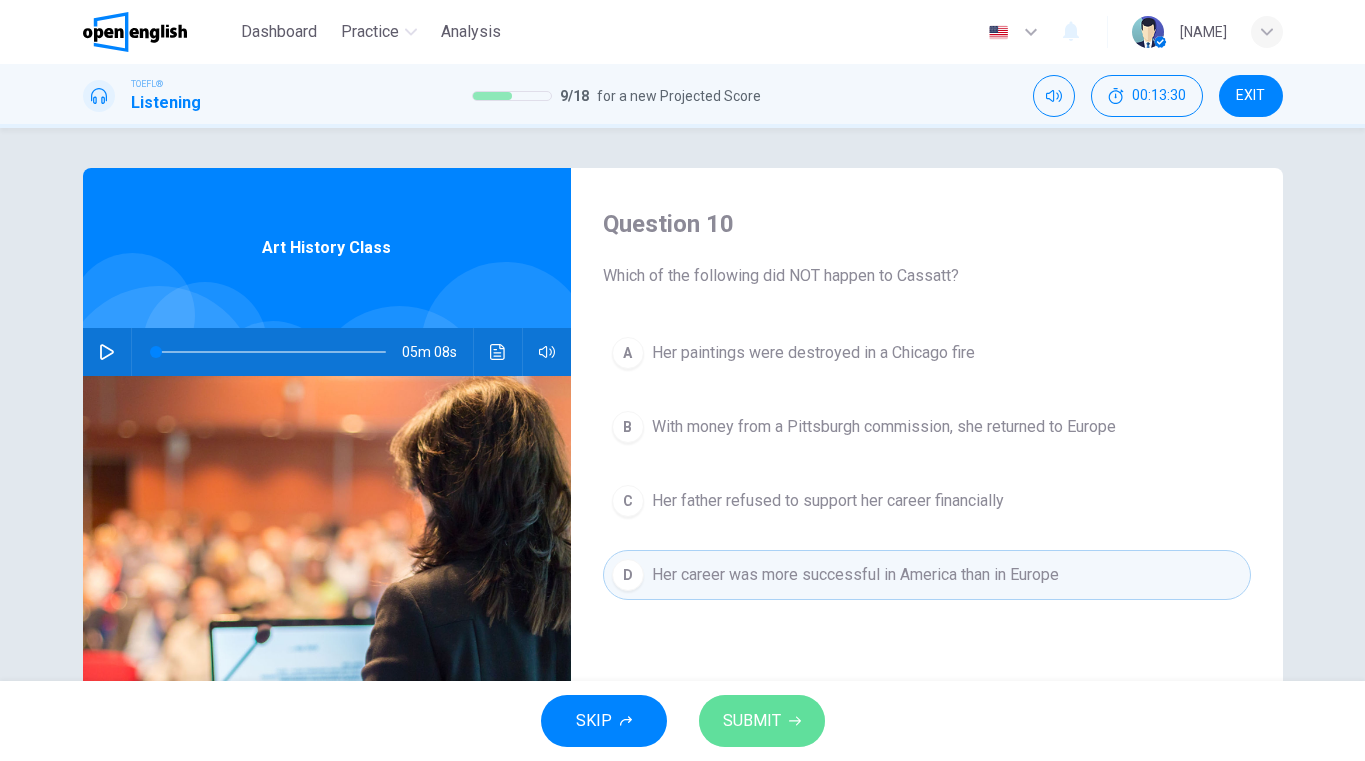 click on "SUBMIT" at bounding box center (762, 721) 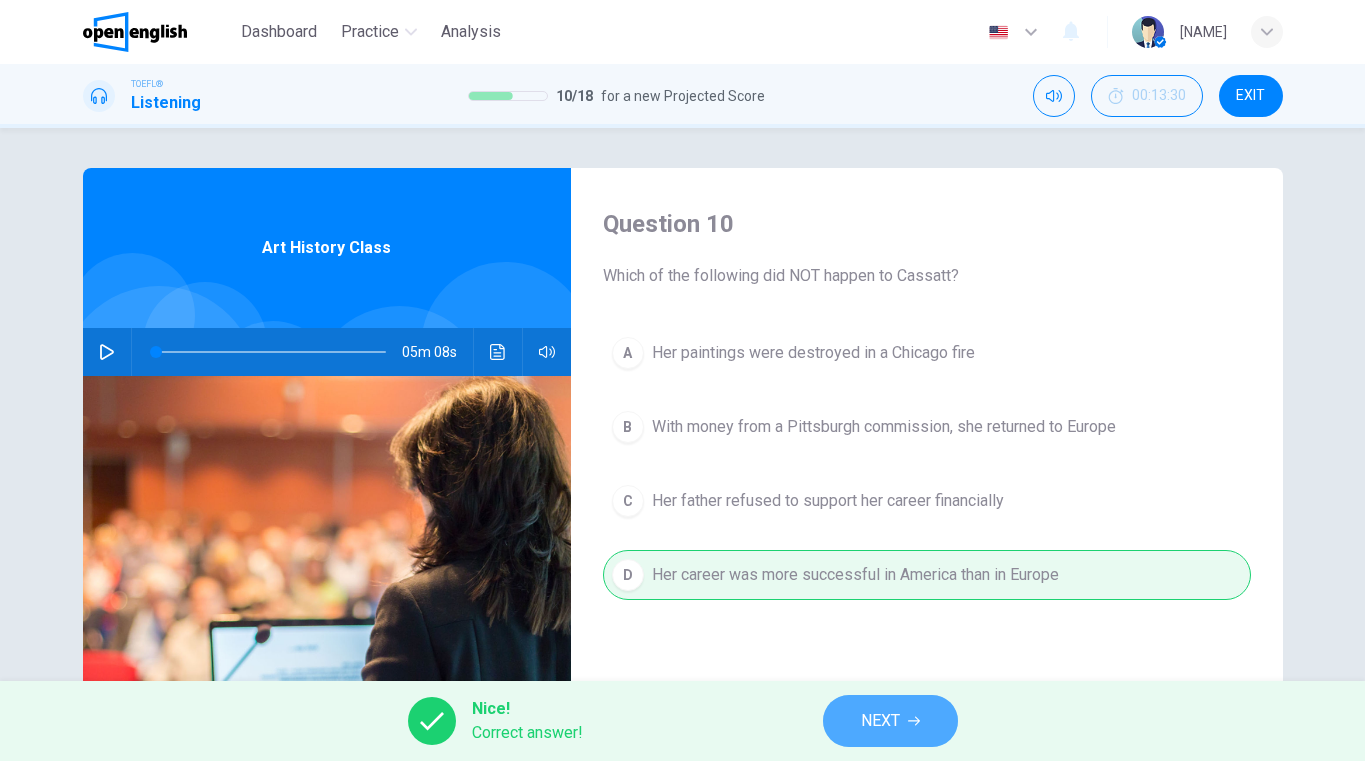 click on "NEXT" at bounding box center [880, 721] 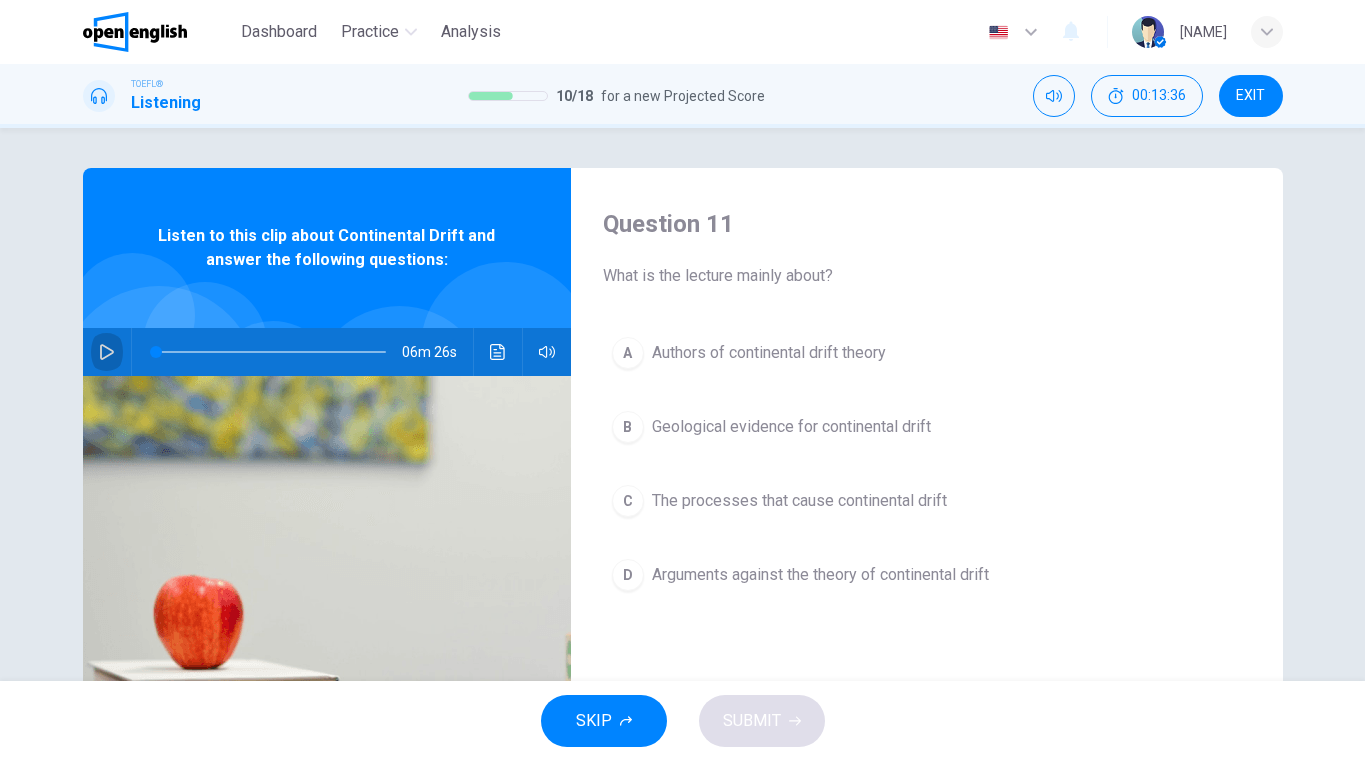 click 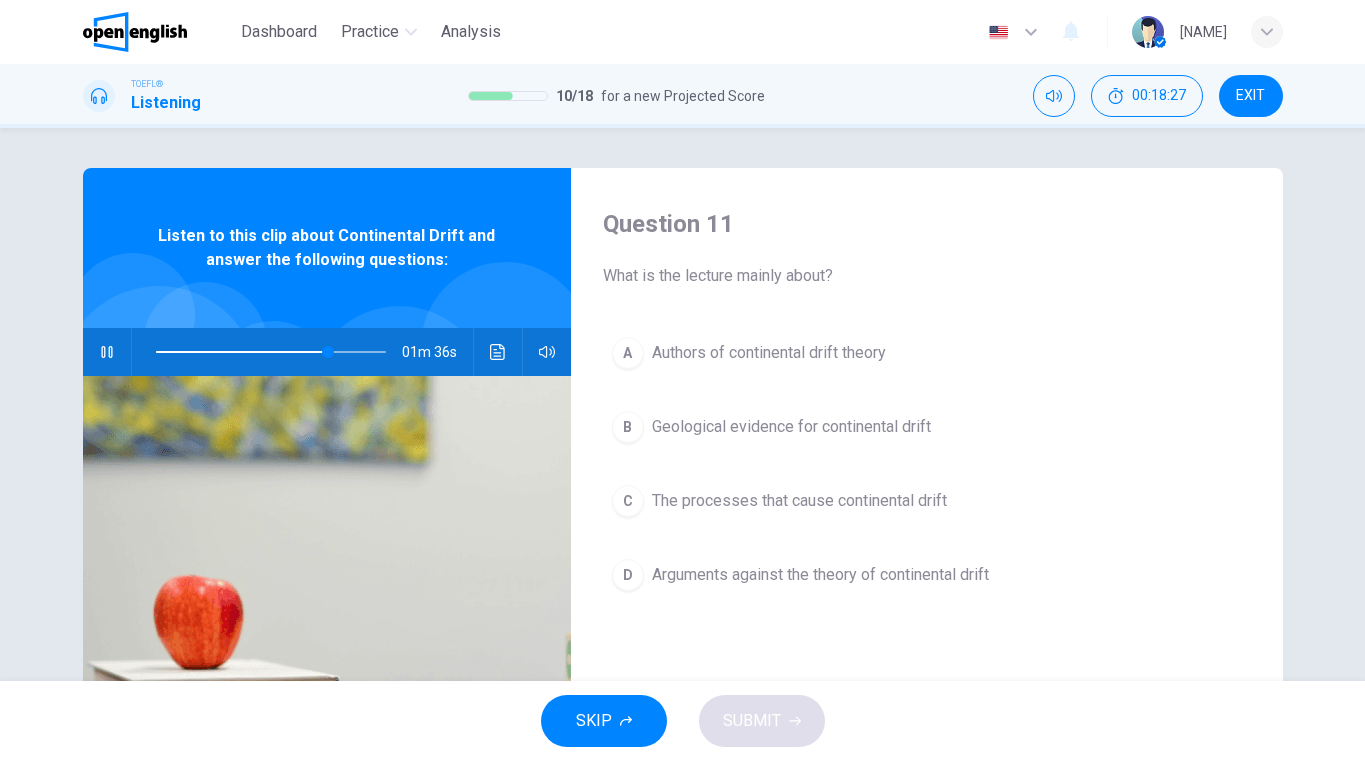 click on "Geological evidence for continental drift" at bounding box center (791, 427) 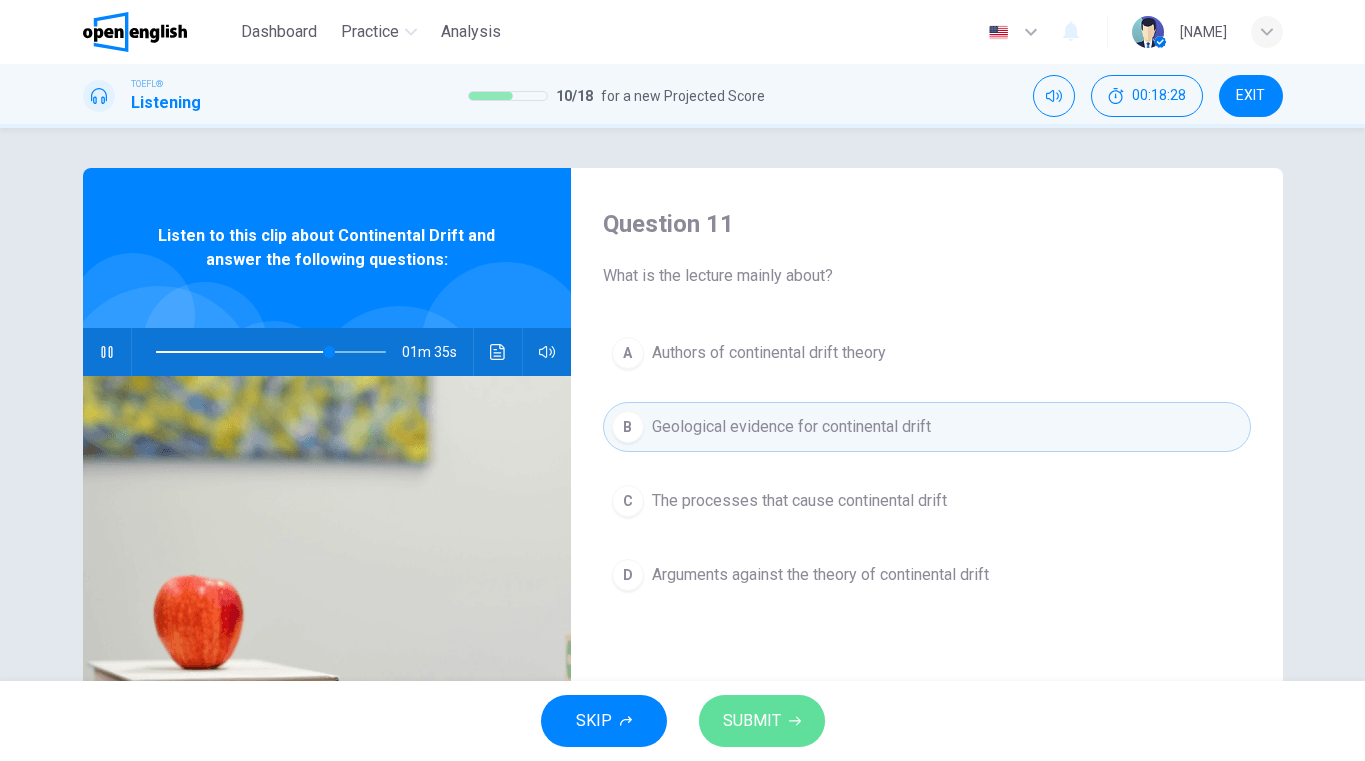 click on "SUBMIT" at bounding box center [752, 721] 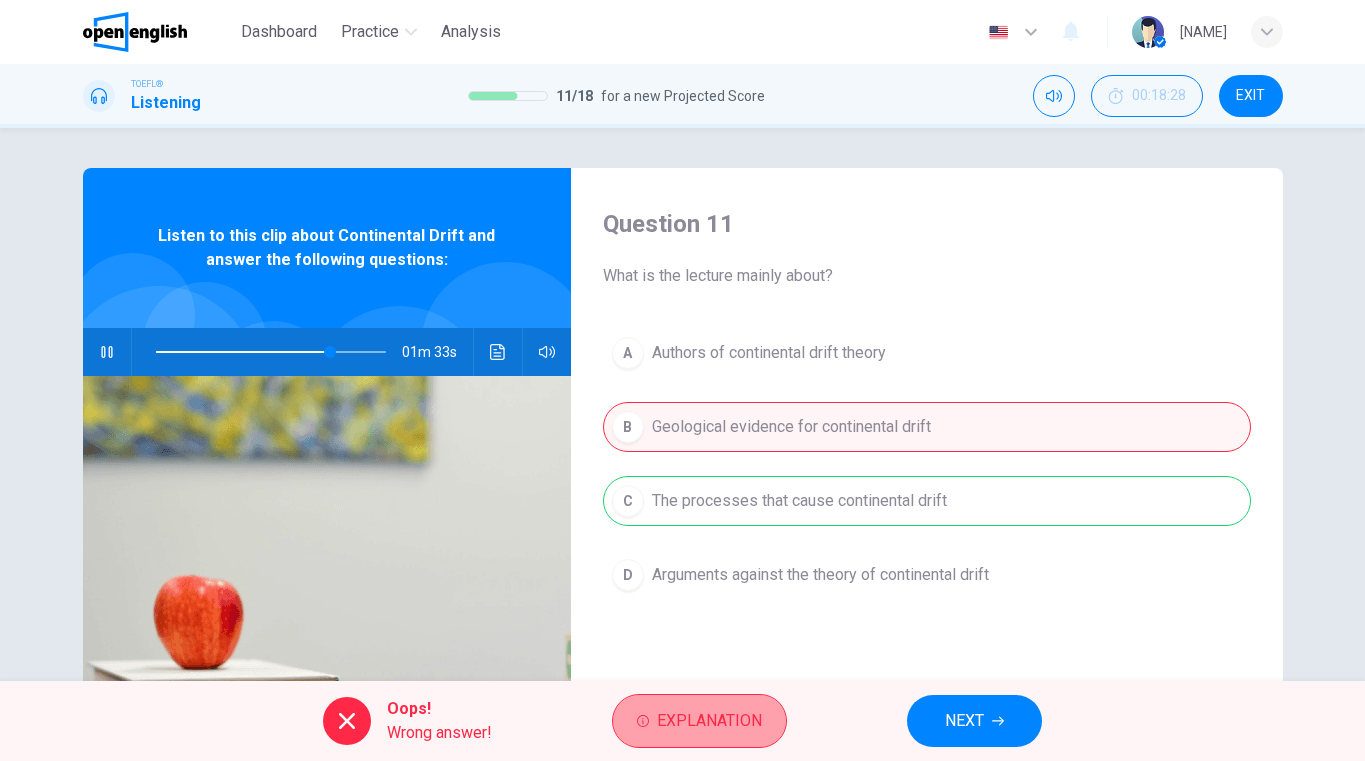 click on "Explanation" at bounding box center (709, 721) 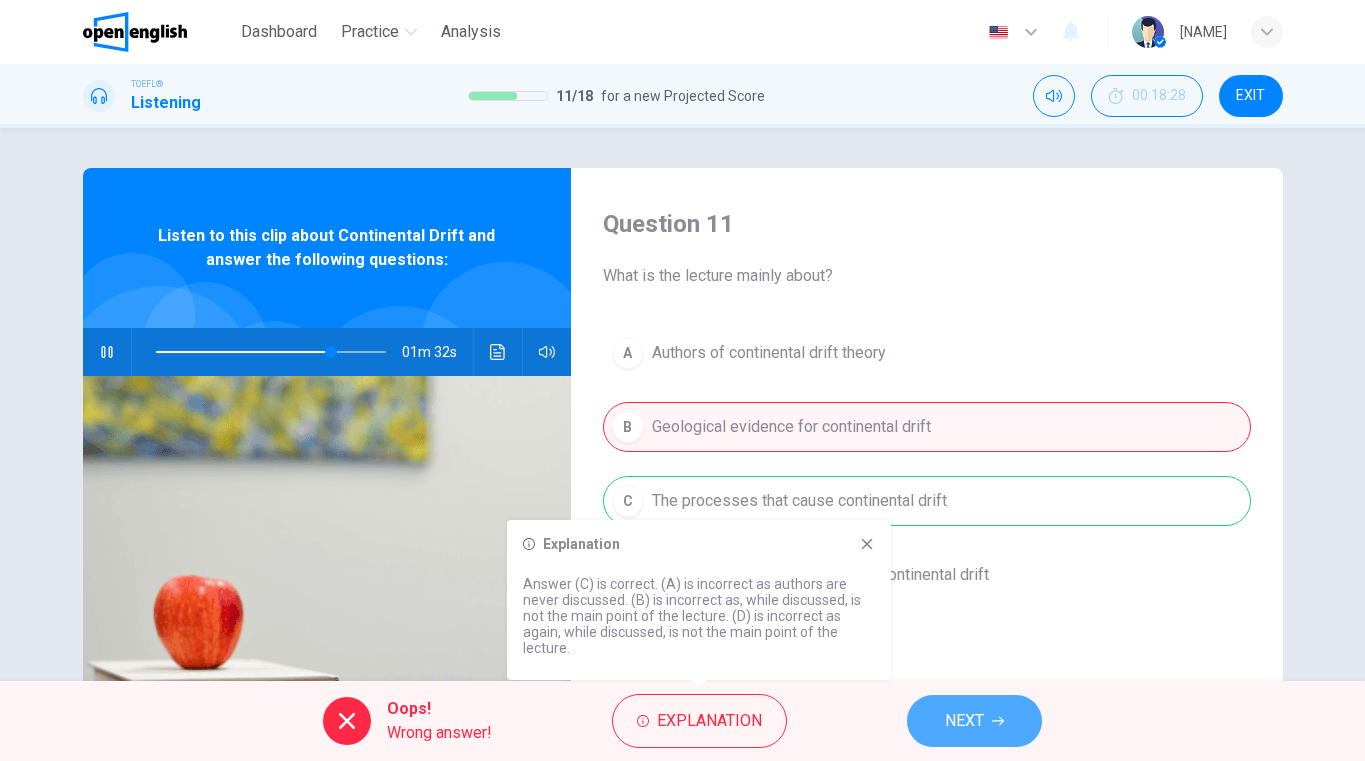 click on "NEXT" at bounding box center [974, 721] 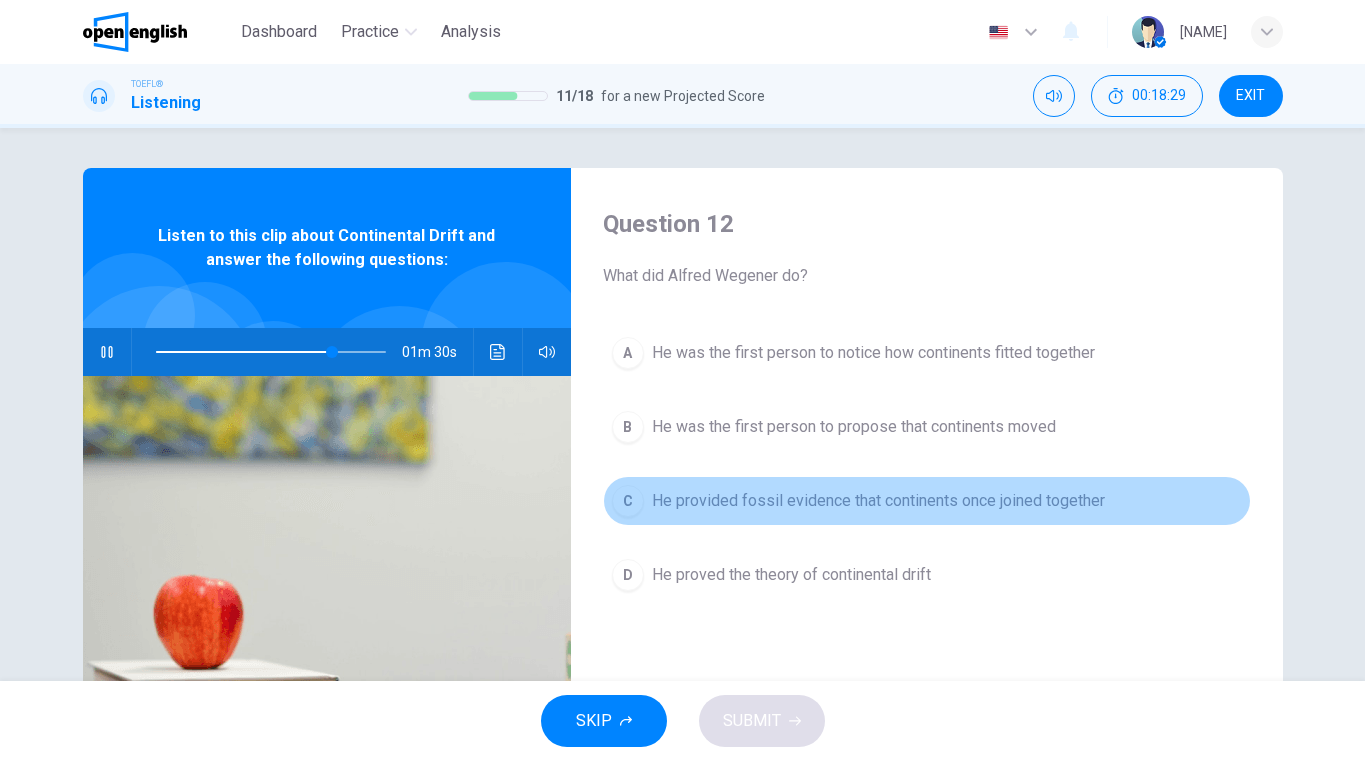click on "He provided fossil evidence that continents once joined together" at bounding box center (878, 501) 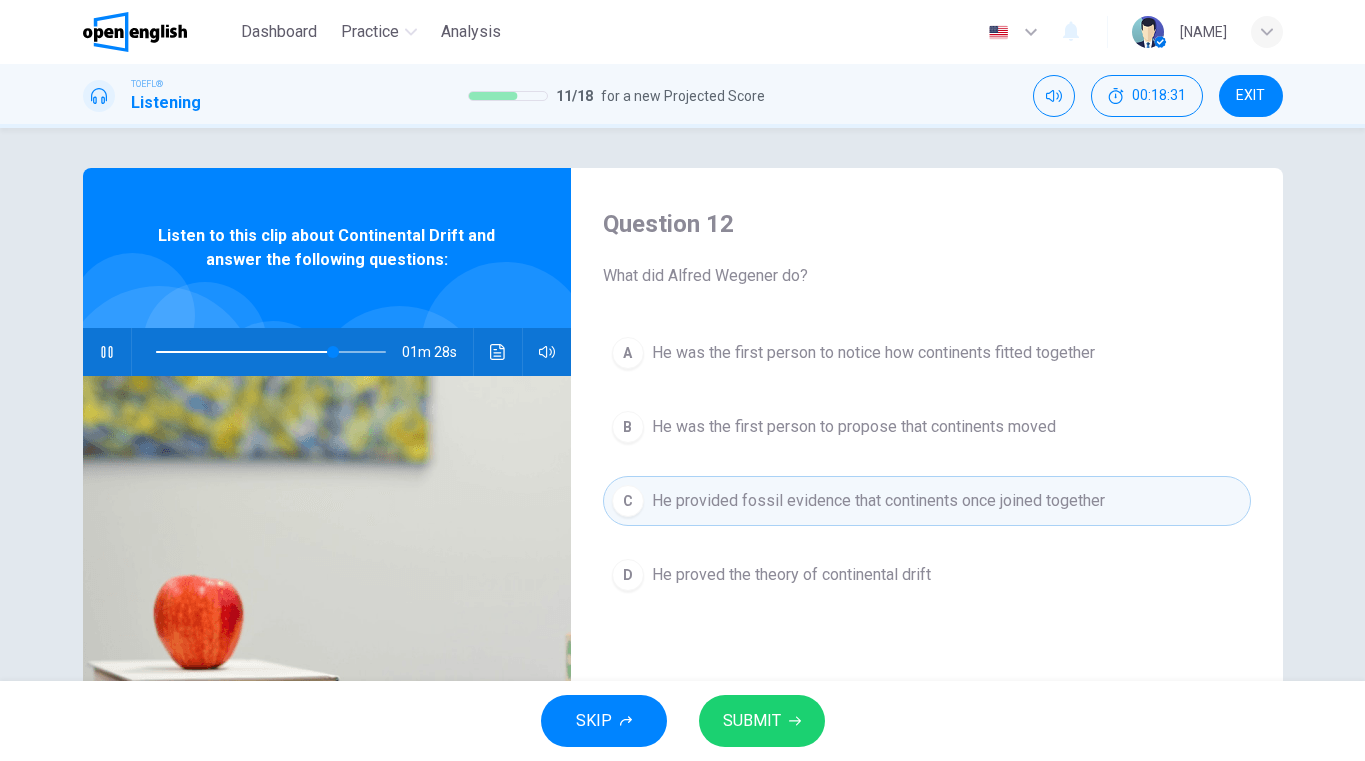 click on "He proved the theory of continental drift" at bounding box center [791, 575] 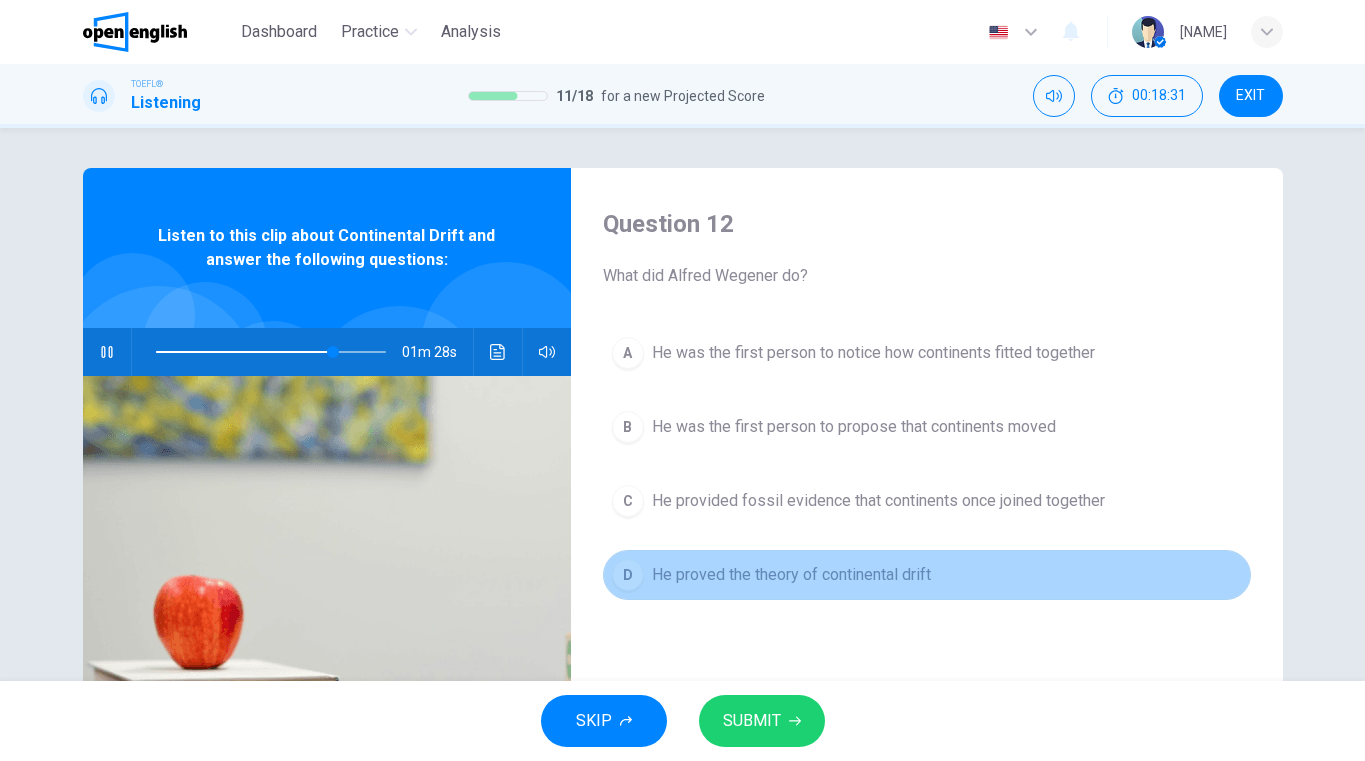 click on "He proved the theory of continental drift" at bounding box center (791, 575) 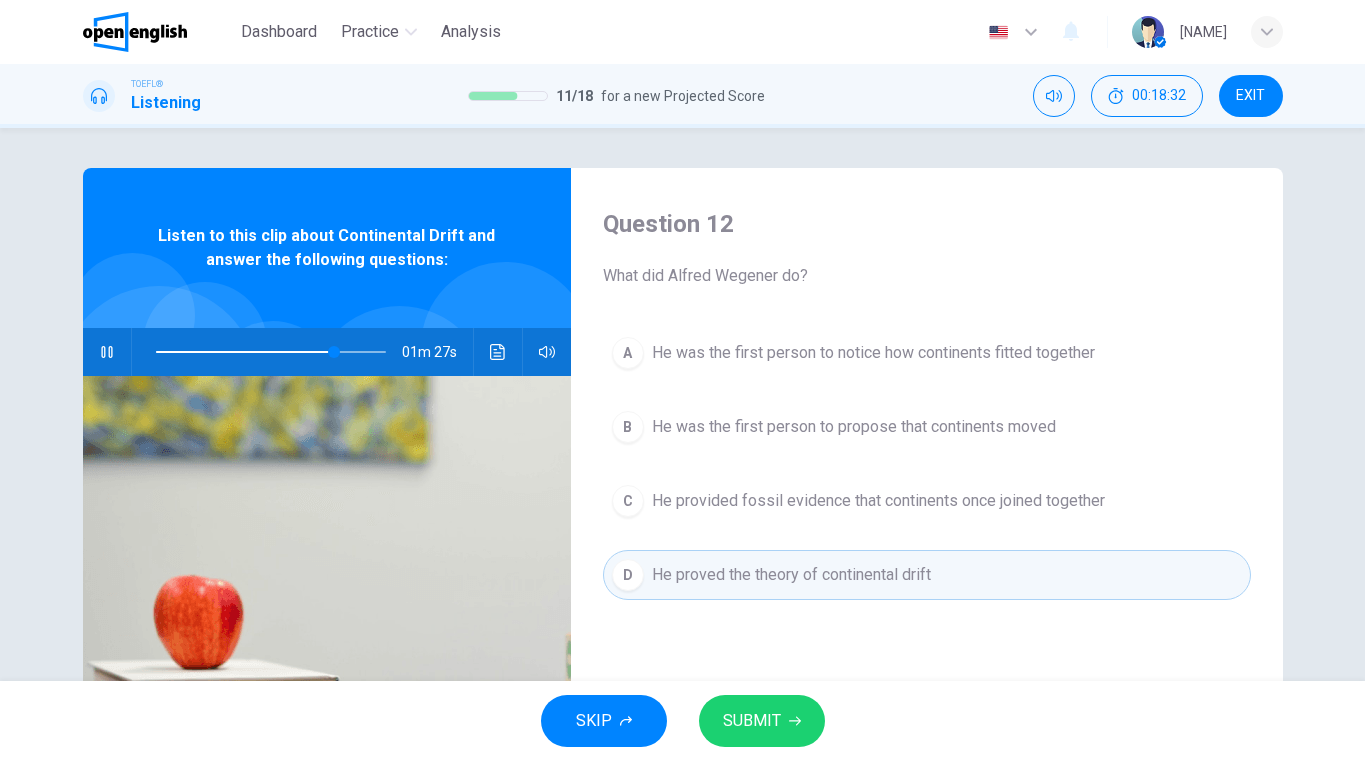 click on "SUBMIT" at bounding box center [752, 721] 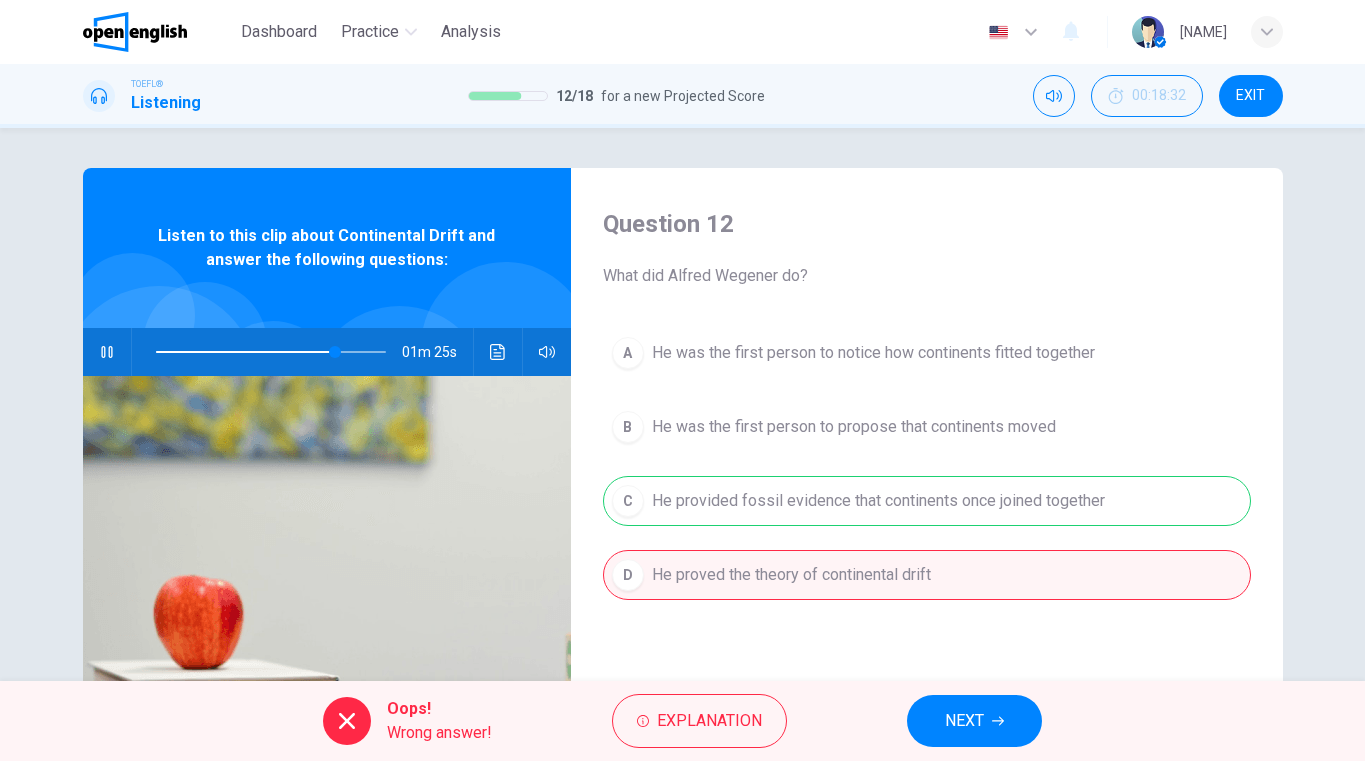 click on "NEXT" at bounding box center (964, 721) 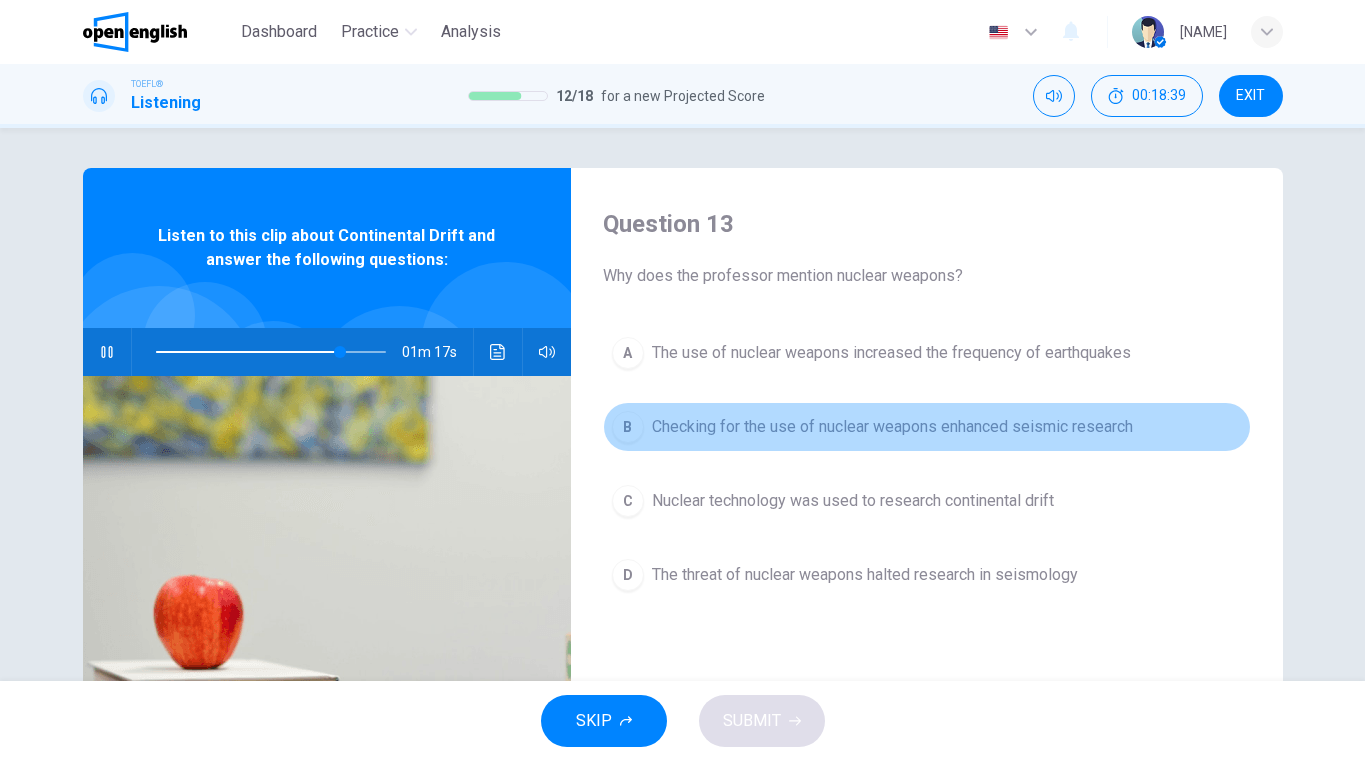 click on "Checking for the use of nuclear weapons enhanced seismic research" at bounding box center (892, 427) 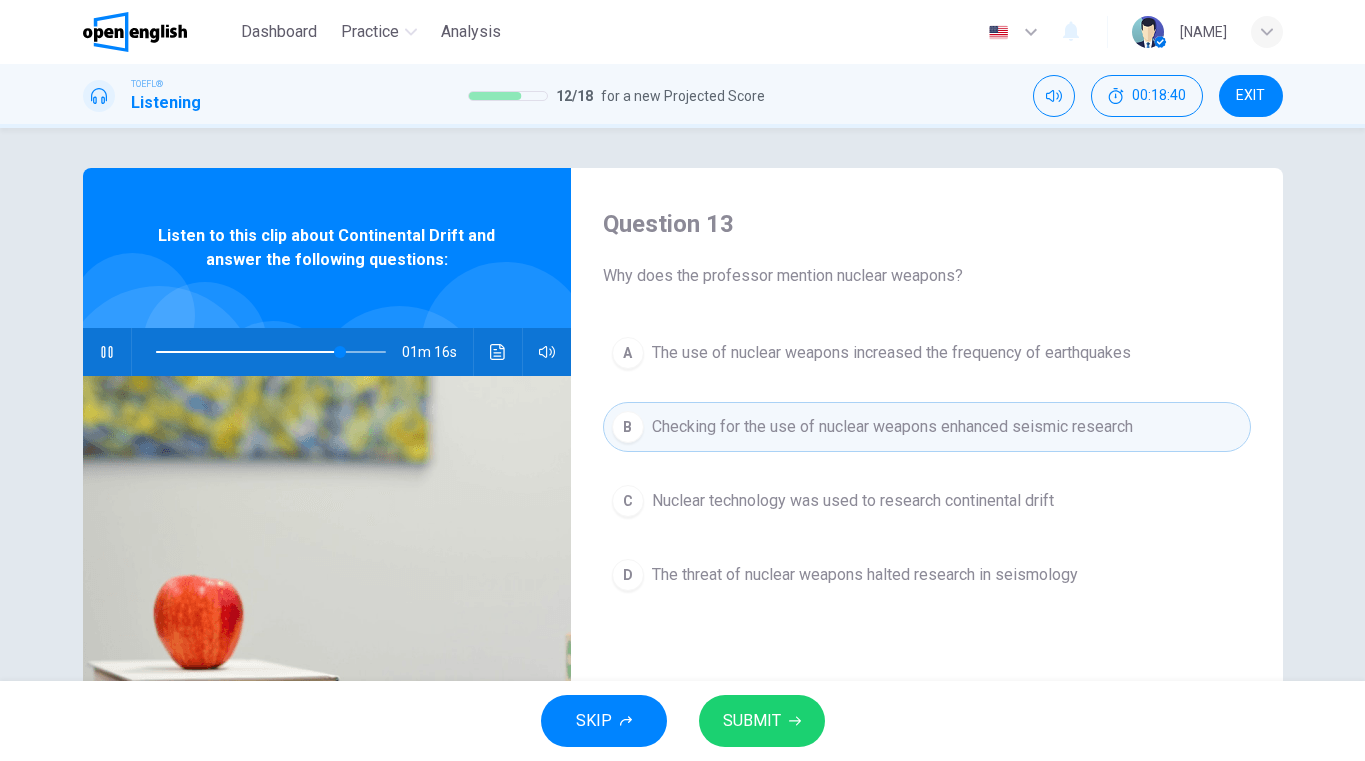 click on "SUBMIT" at bounding box center [752, 721] 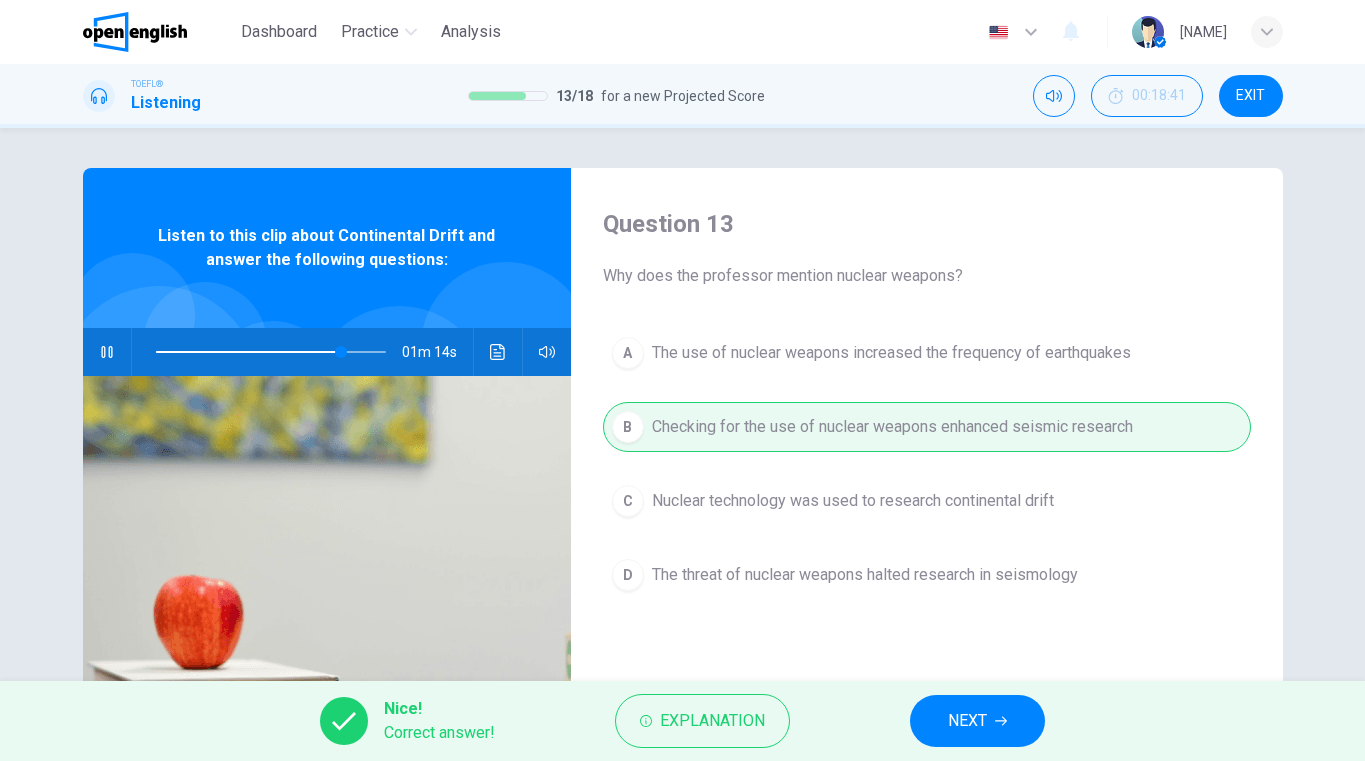 click on "NEXT" at bounding box center (967, 721) 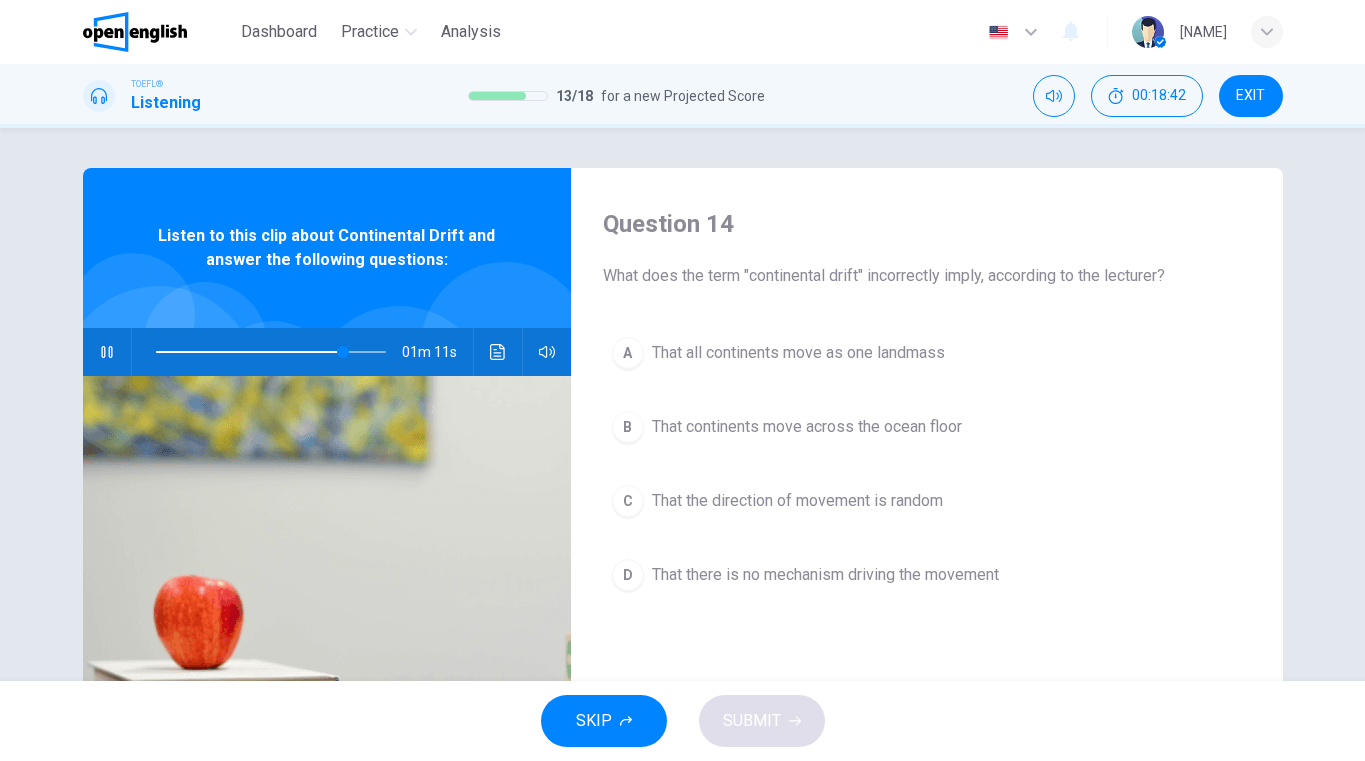 click on "What does the term "continental drift" incorrectly imply, according to the lecturer?" at bounding box center [927, 276] 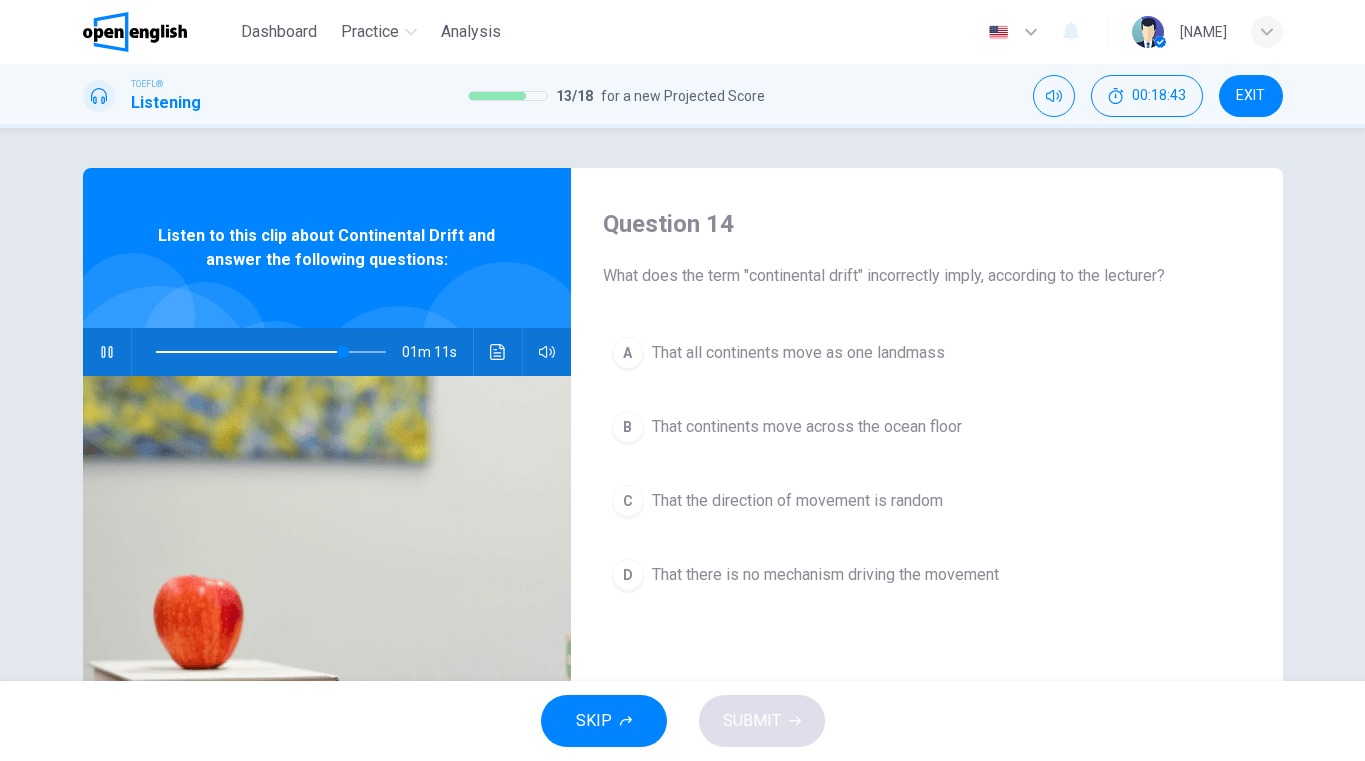 drag, startPoint x: 748, startPoint y: 279, endPoint x: 849, endPoint y: 284, distance: 101.12369 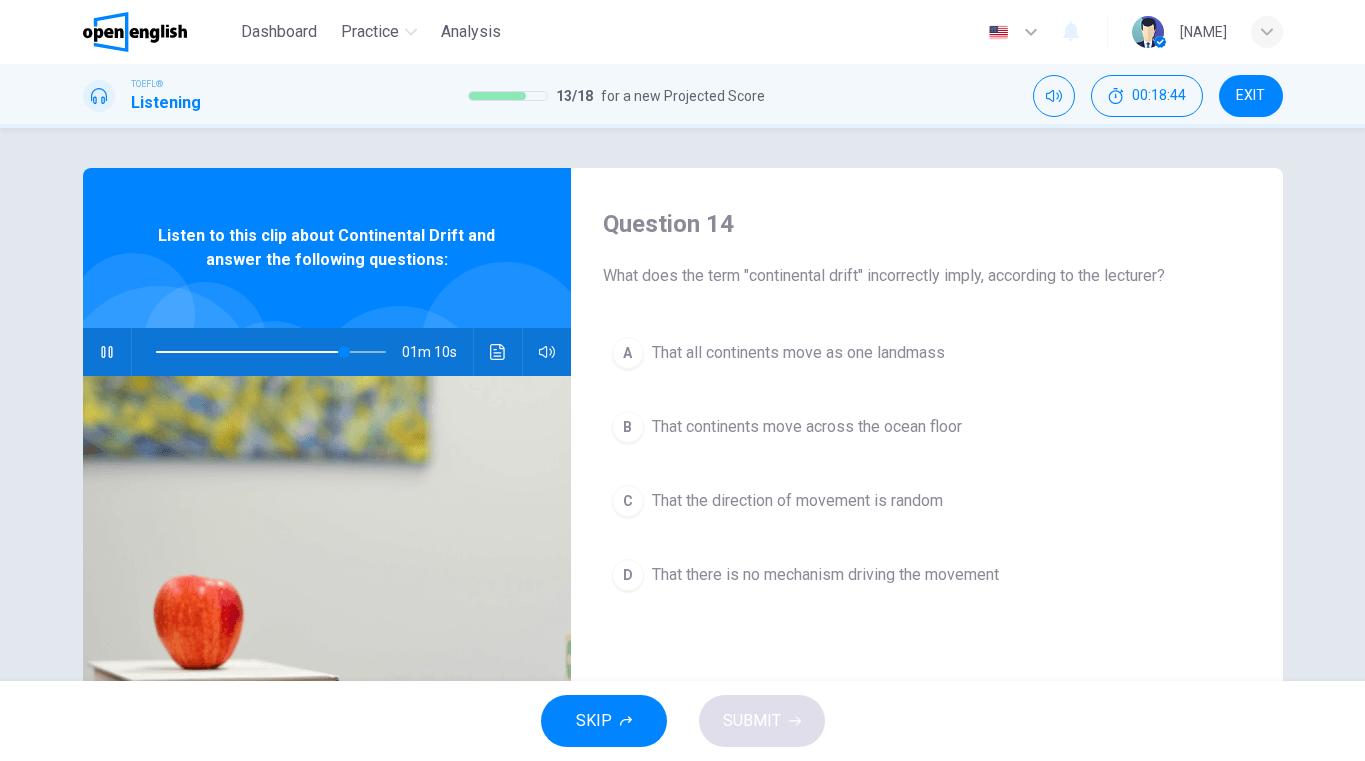 drag, startPoint x: 849, startPoint y: 284, endPoint x: 866, endPoint y: 280, distance: 17.464249 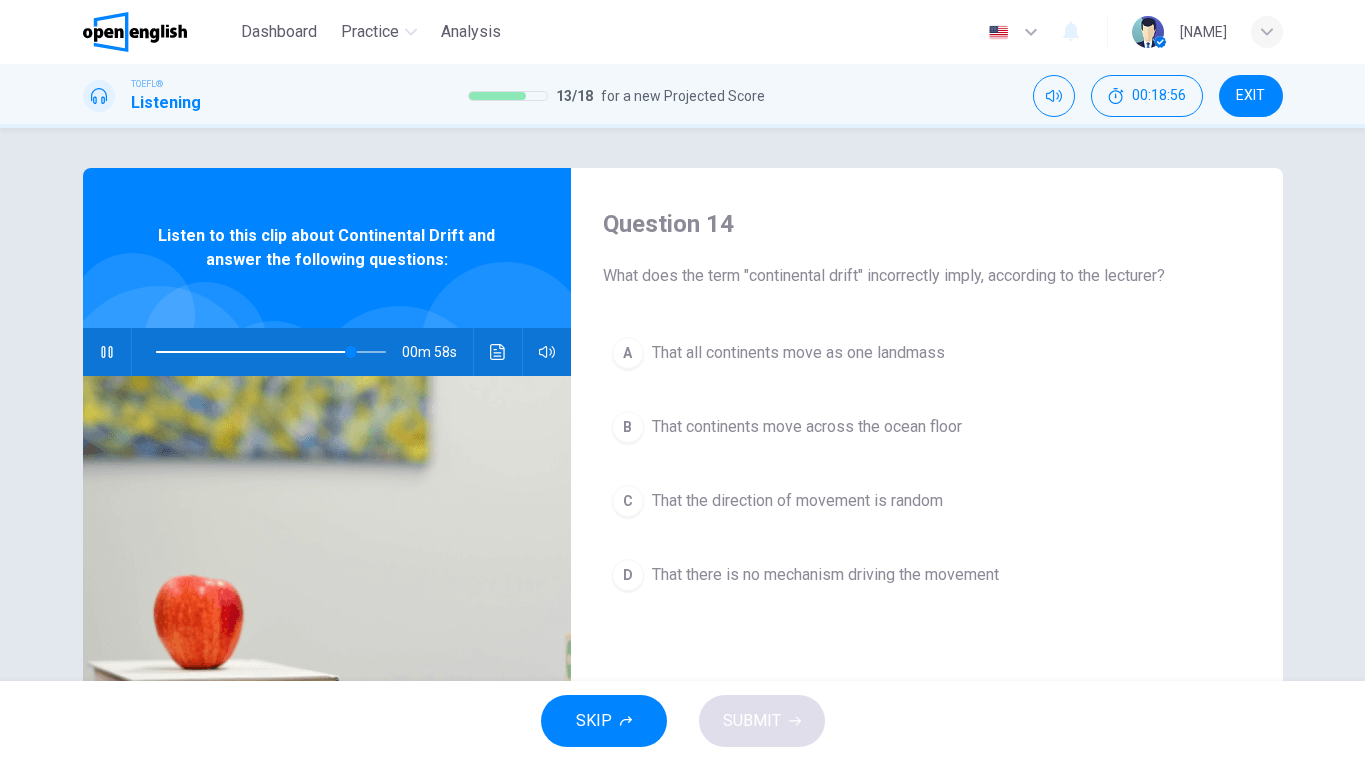 click on "That there is no mechanism driving the movement" at bounding box center (825, 575) 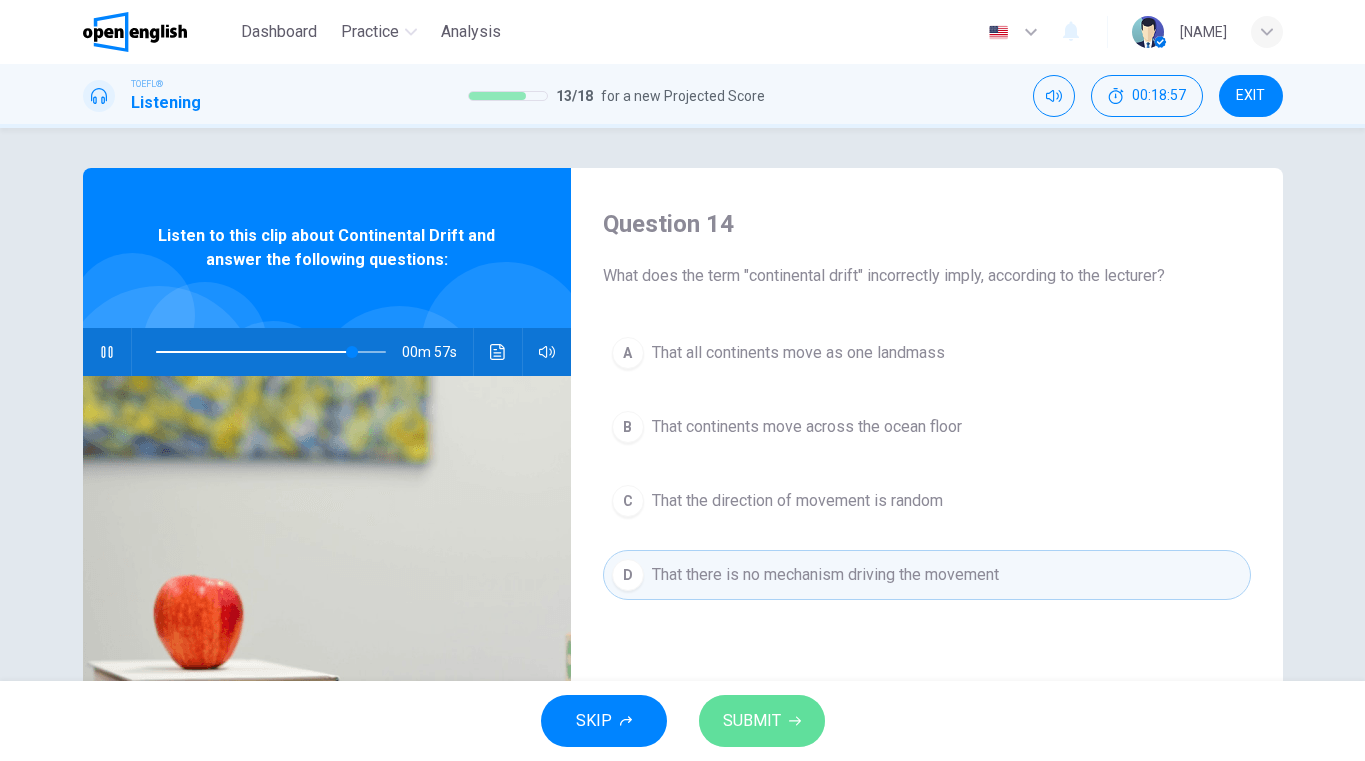 click on "SUBMIT" at bounding box center (752, 721) 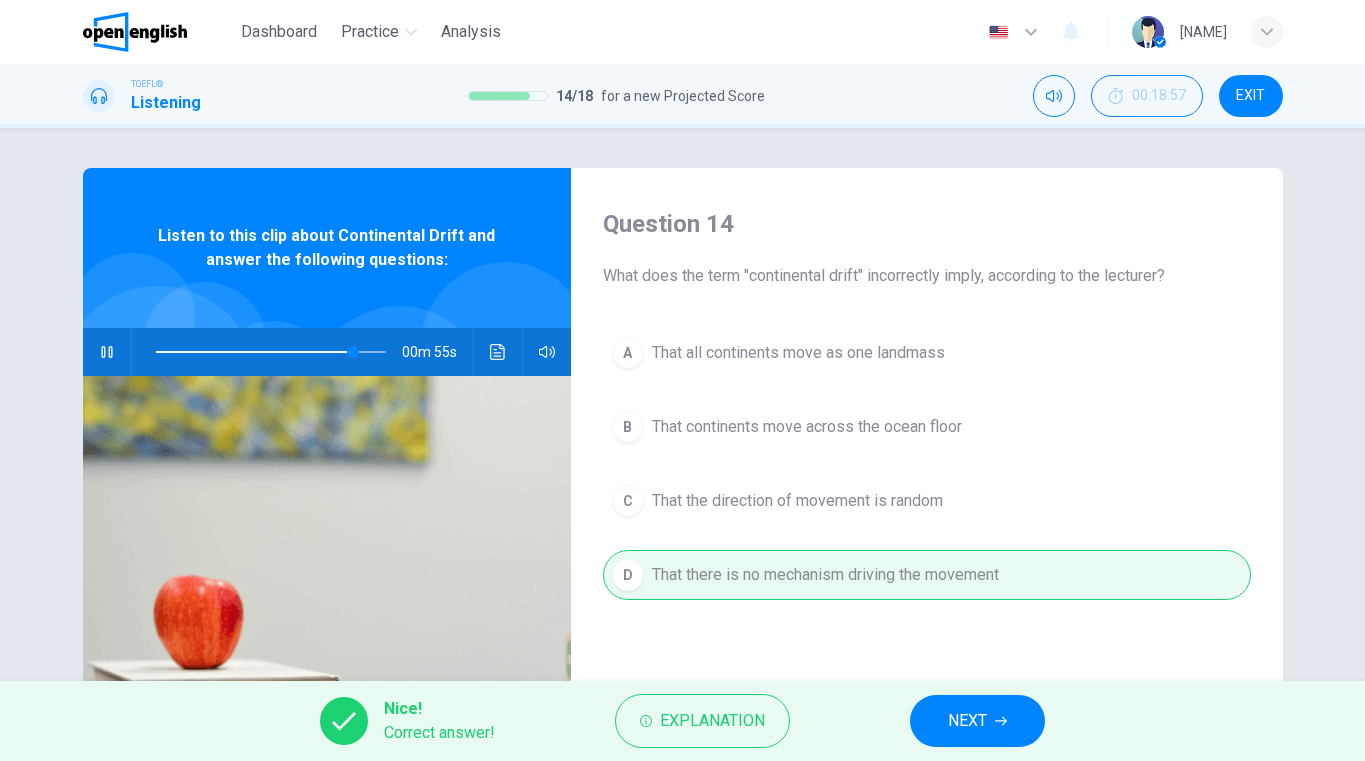 click on "NEXT" at bounding box center (967, 721) 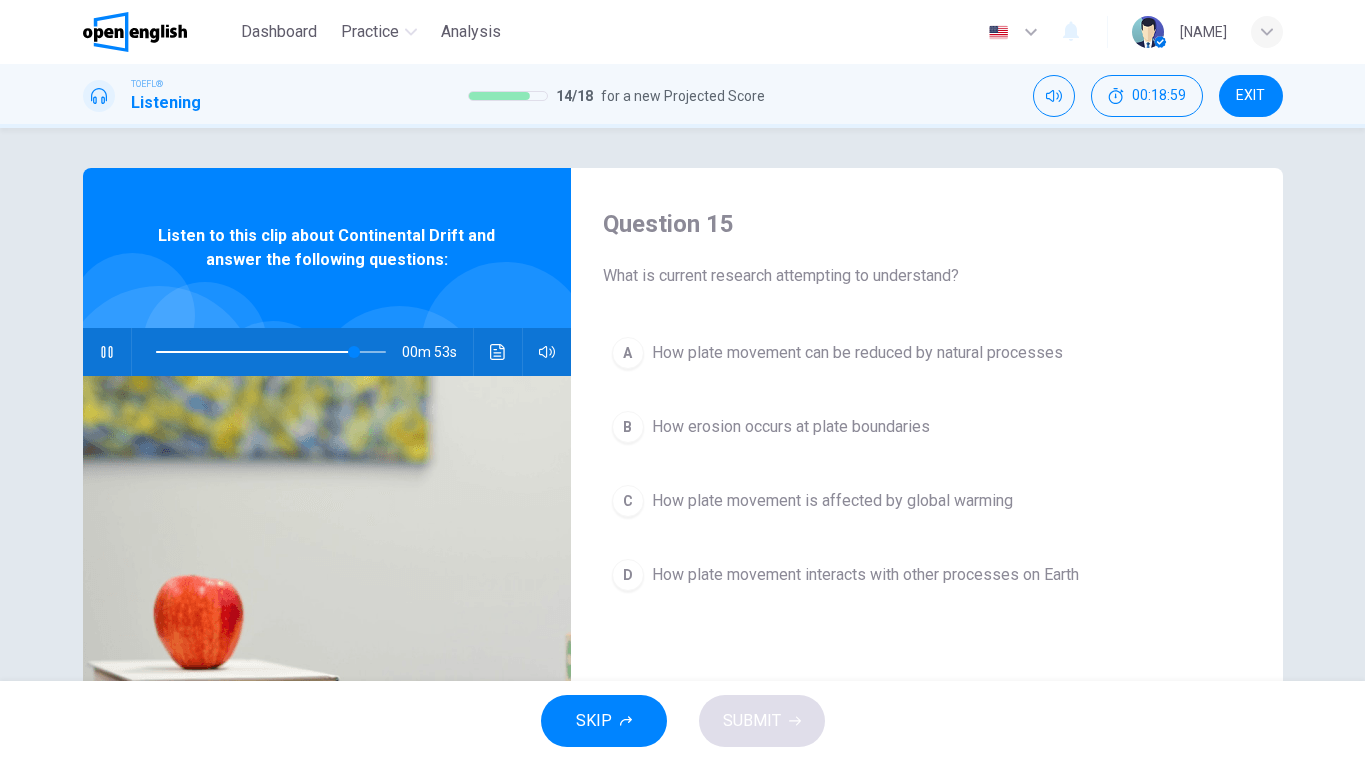 click on "How plate movement interacts with other processes on Earth" at bounding box center [865, 575] 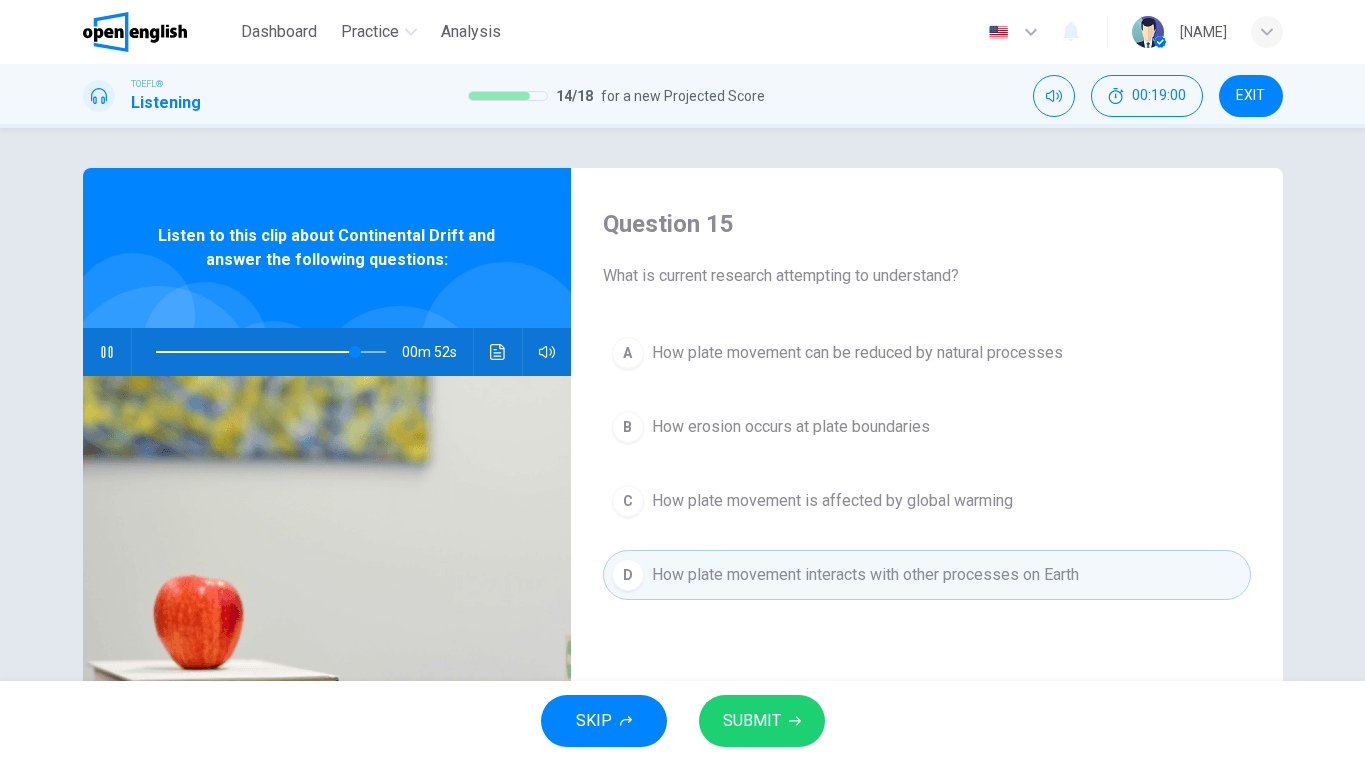 click on "SUBMIT" at bounding box center (752, 721) 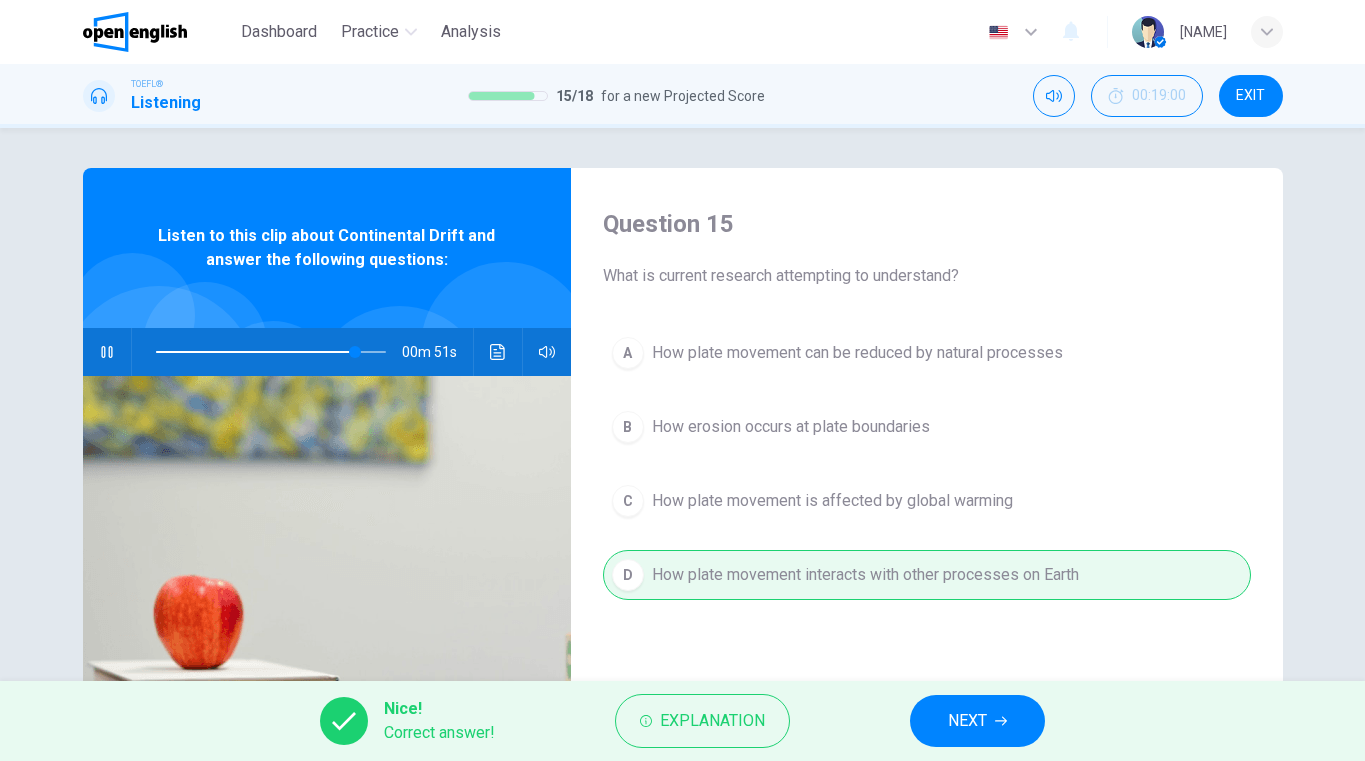 type on "**" 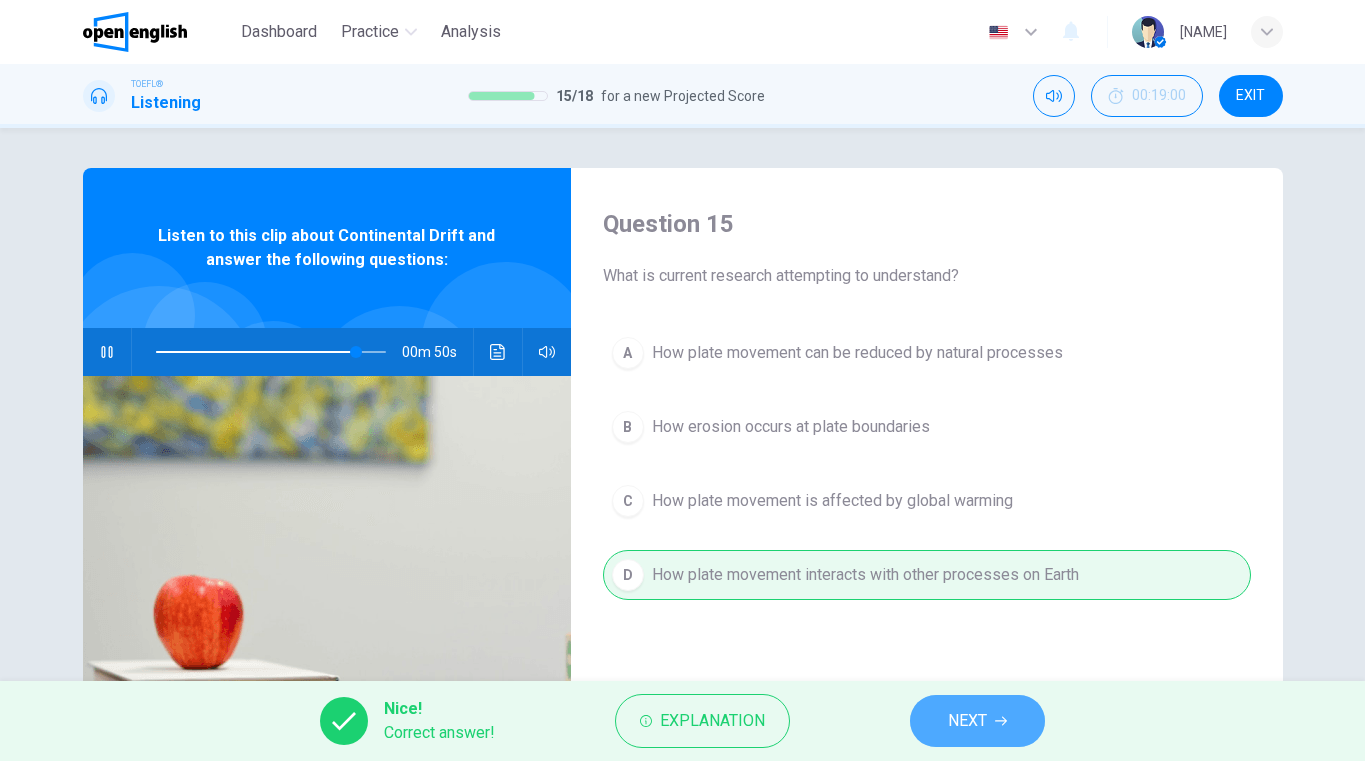 click on "NEXT" at bounding box center (977, 721) 